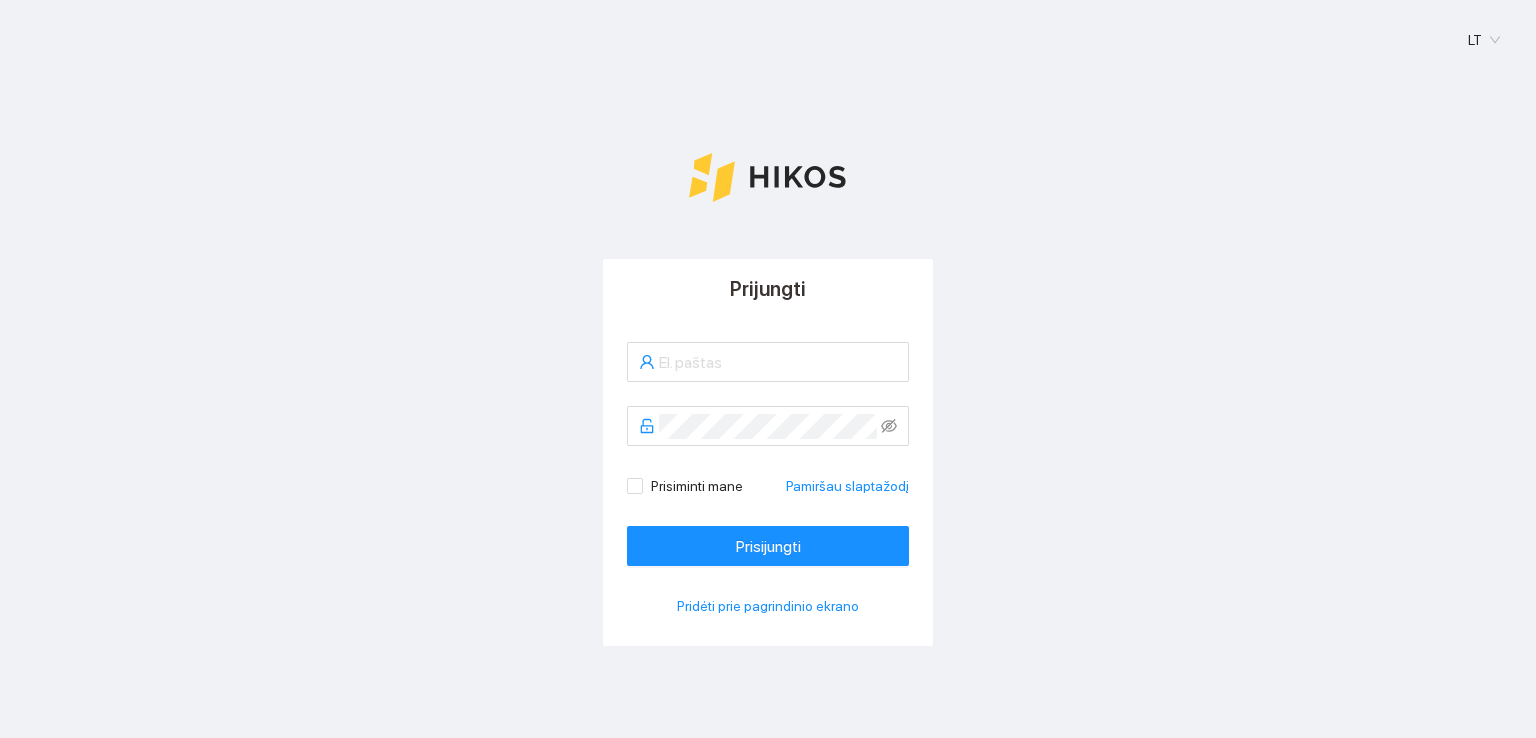 scroll, scrollTop: 0, scrollLeft: 0, axis: both 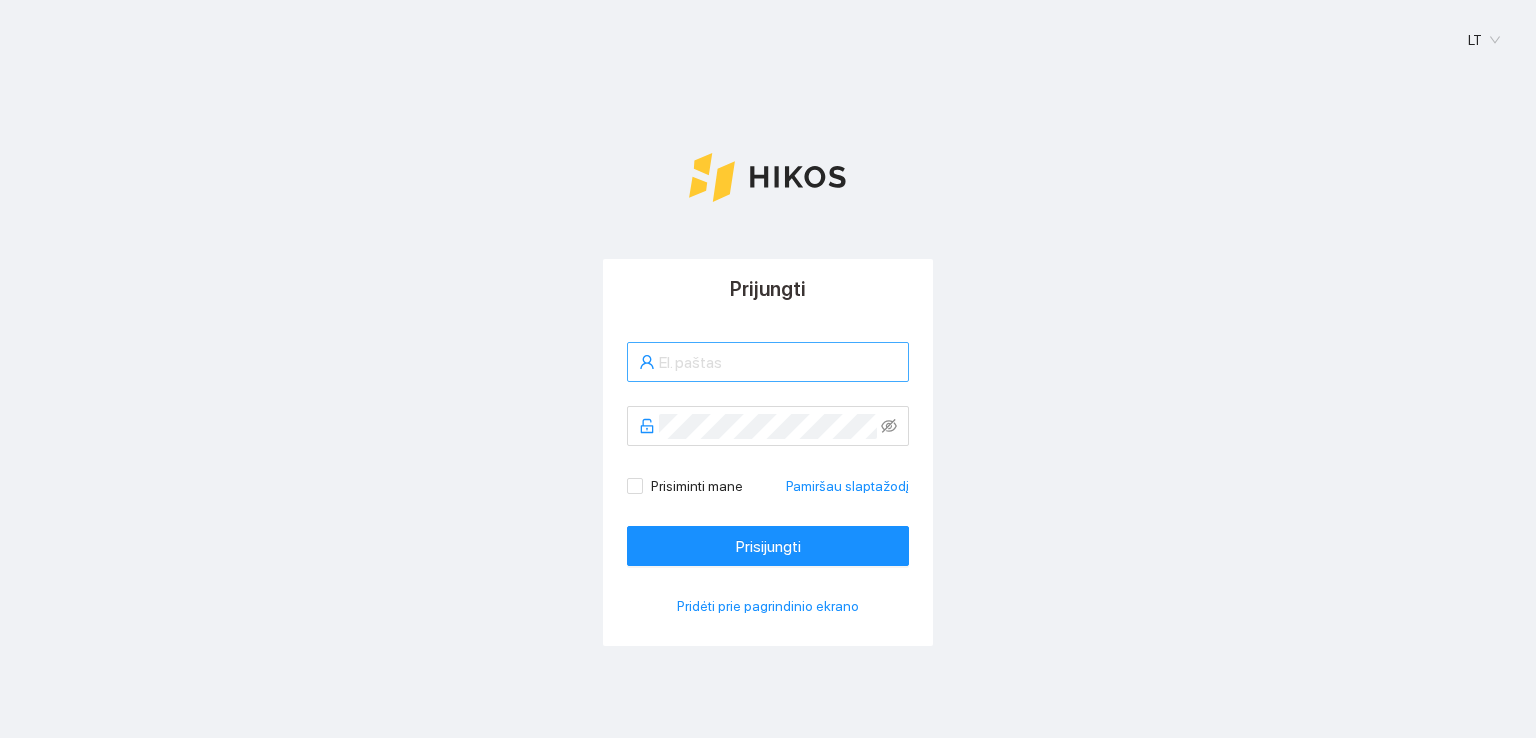 click at bounding box center (778, 362) 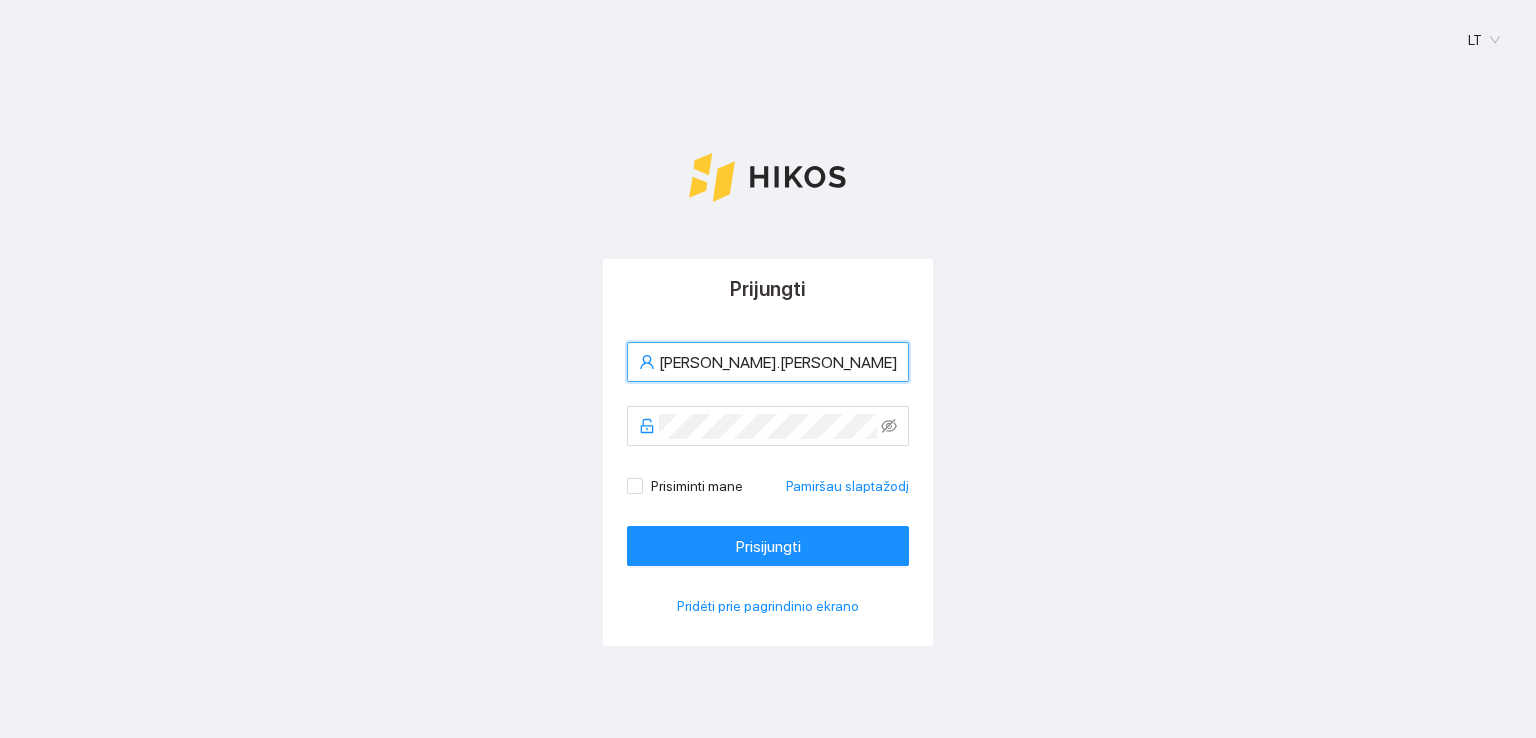 click on "[PERSON_NAME].[PERSON_NAME]" at bounding box center [778, 362] 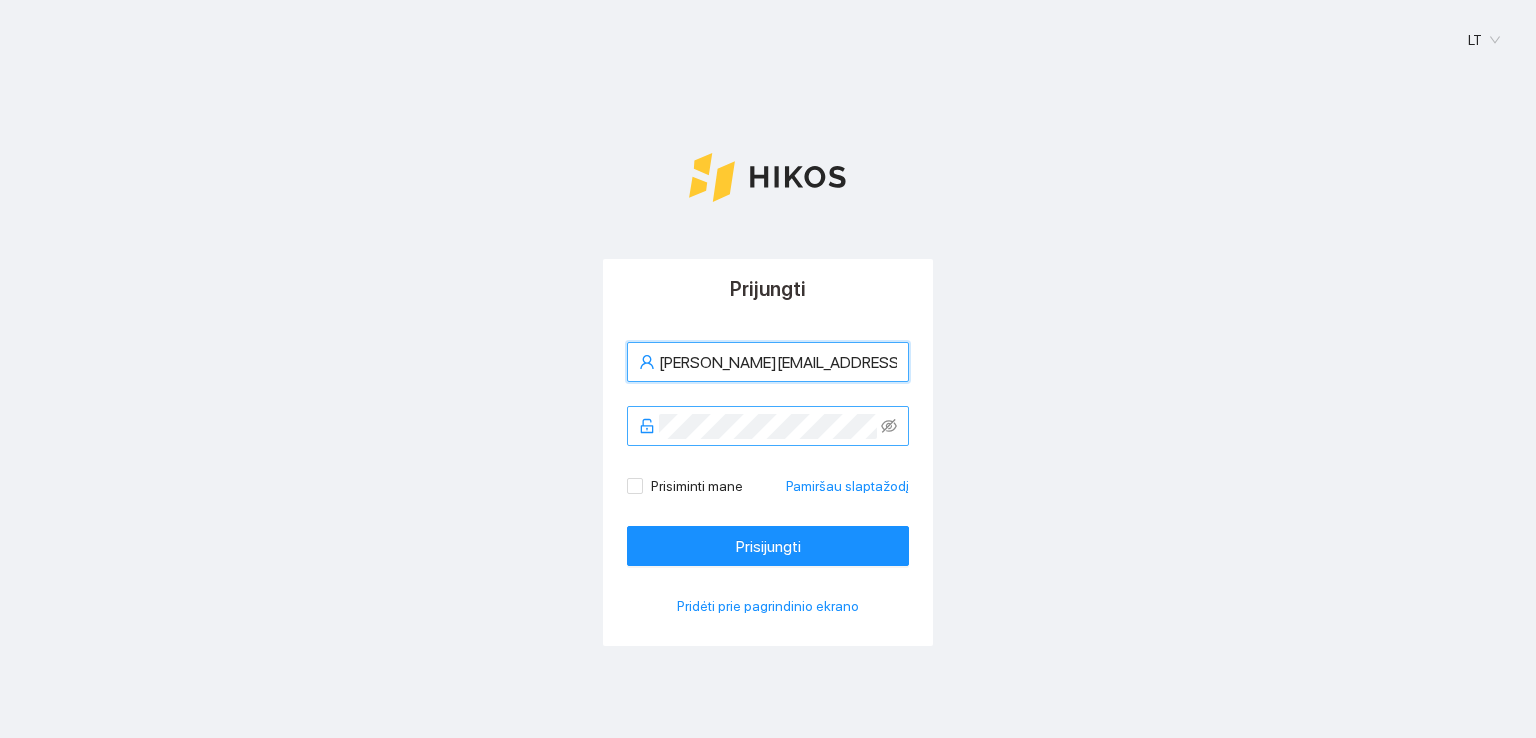 type on "[PERSON_NAME][EMAIL_ADDRESS][PERSON_NAME][DOMAIN_NAME]" 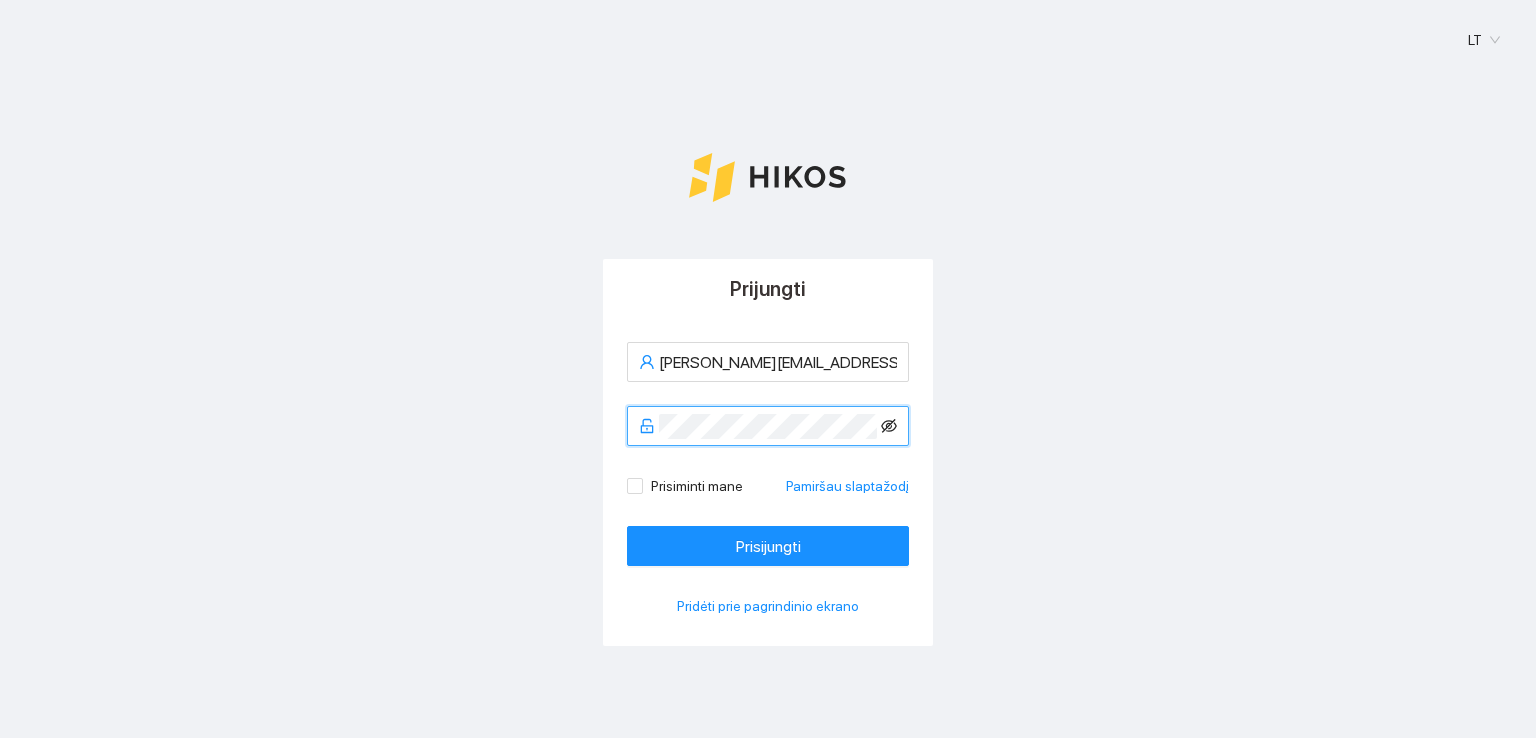 click 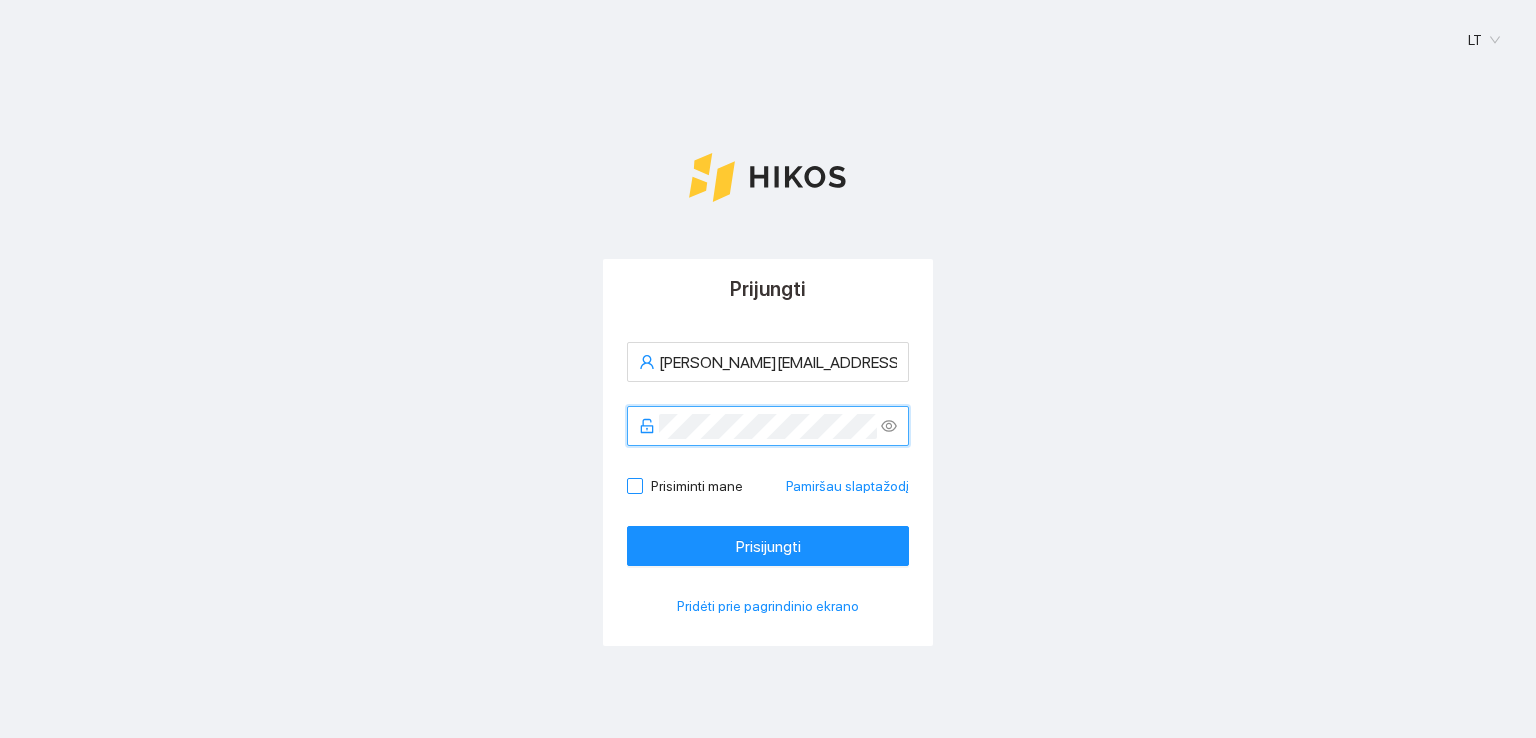 click at bounding box center [635, 486] 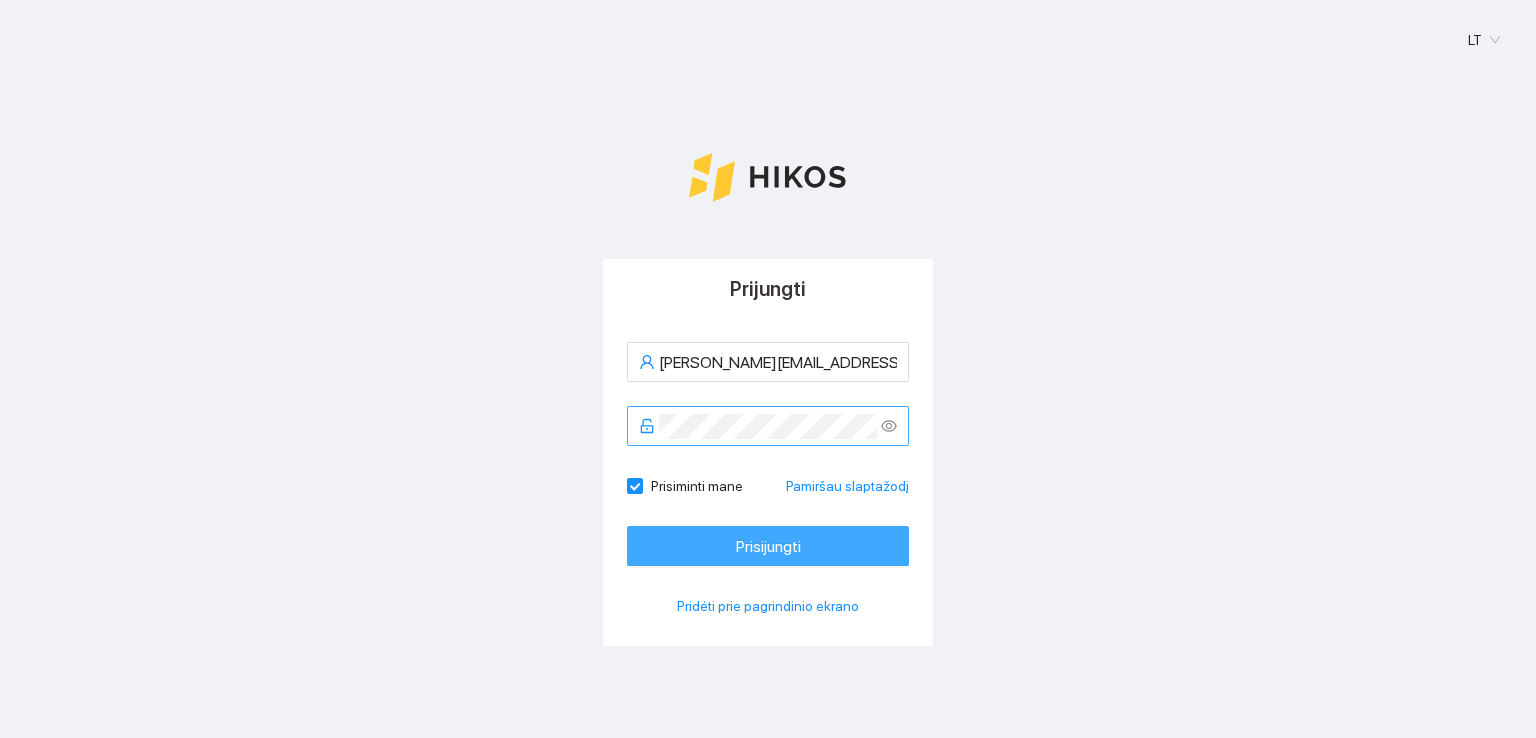 click on "Prisijungti" at bounding box center [768, 546] 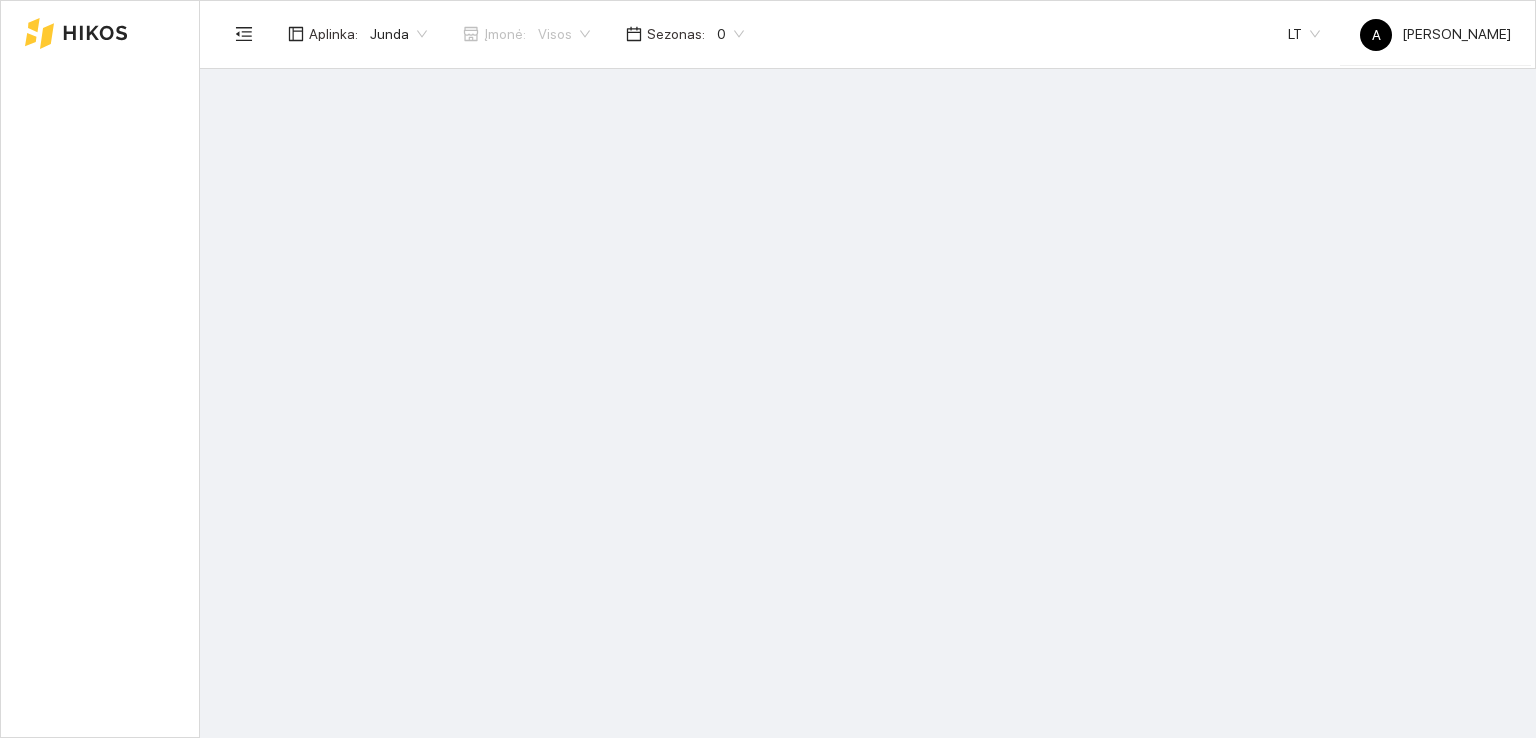 scroll, scrollTop: 0, scrollLeft: 0, axis: both 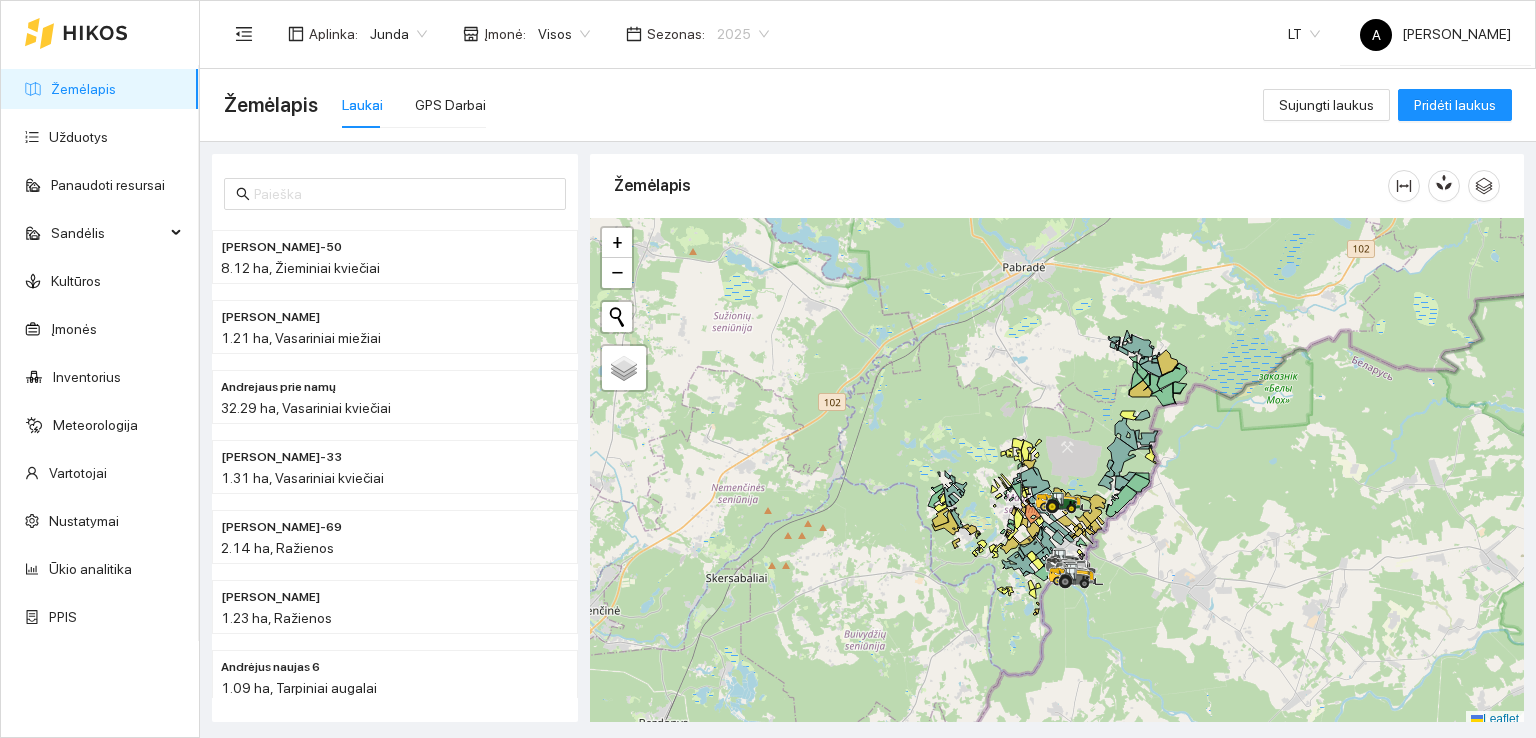 click on "2025" at bounding box center (743, 34) 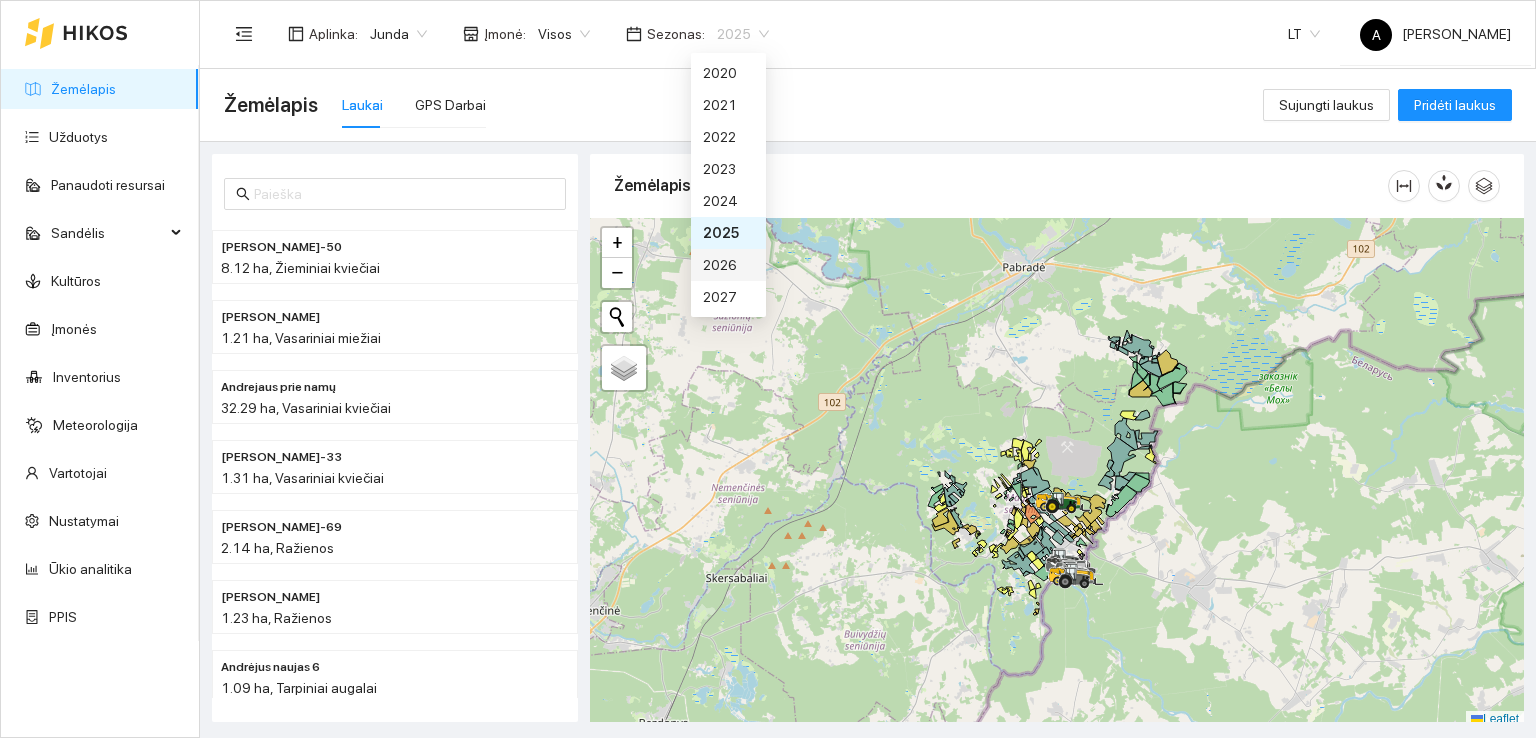 click on "2026" at bounding box center [728, 265] 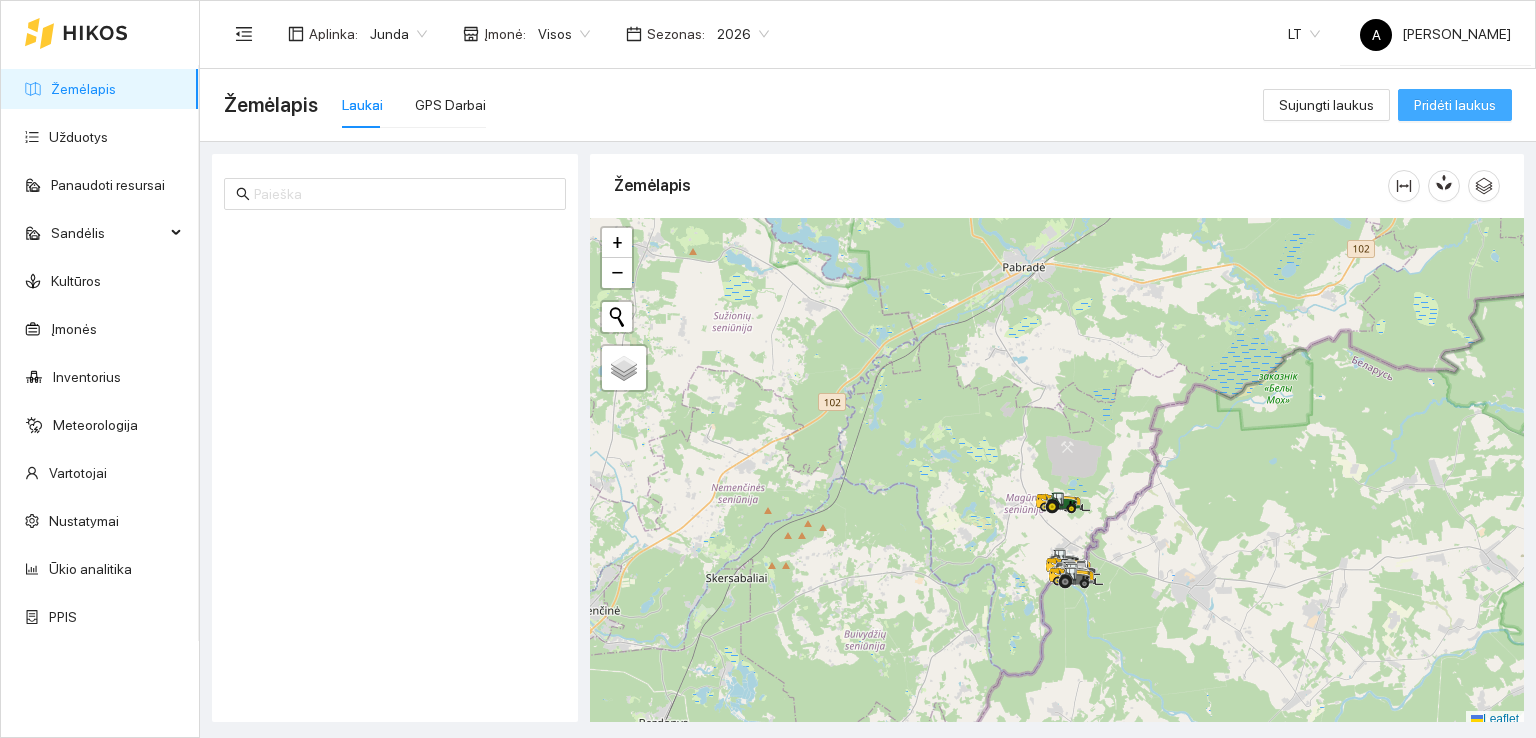 click on "Pridėti laukus" at bounding box center [1455, 105] 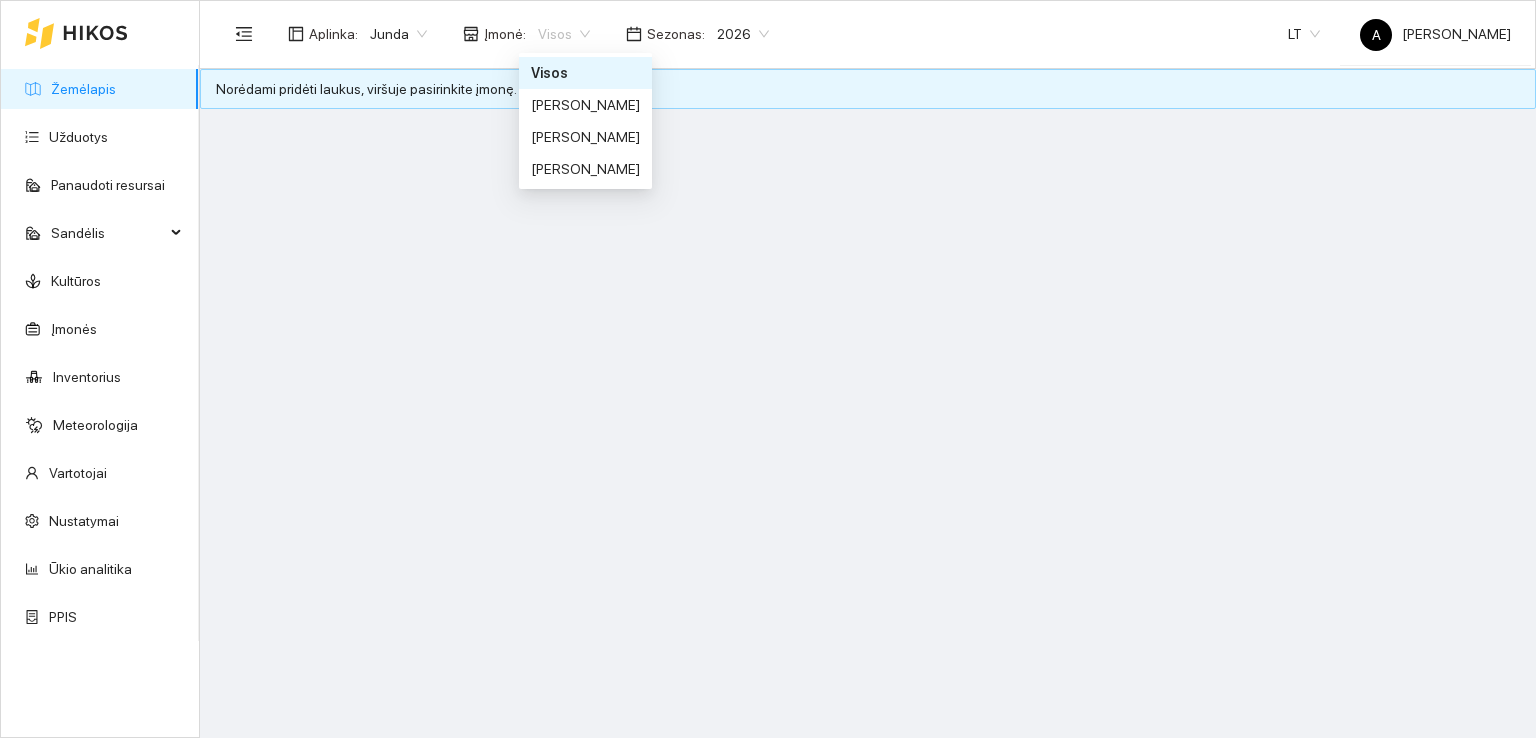 click on "Visos" at bounding box center (564, 34) 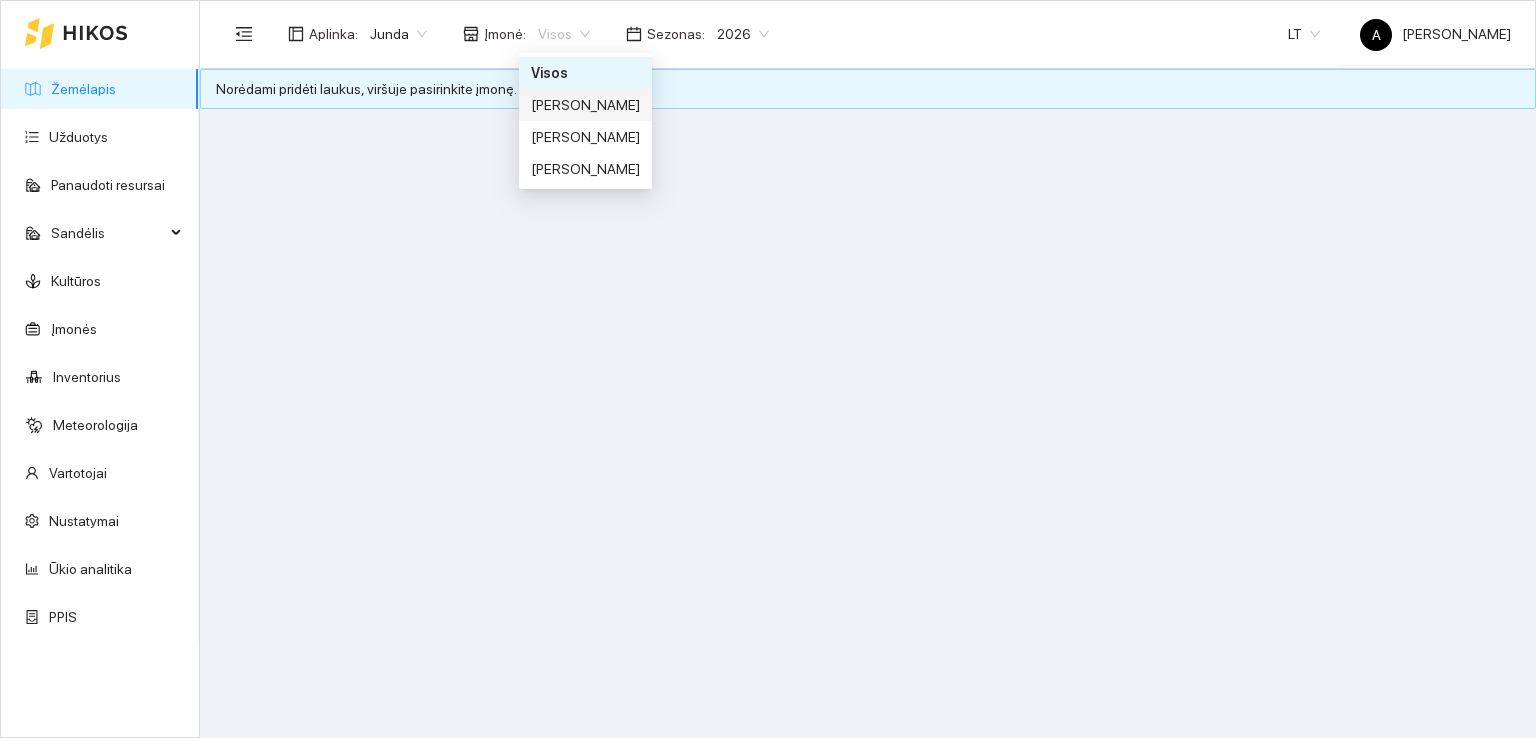 click on "Andrėjus Junda" at bounding box center (585, 105) 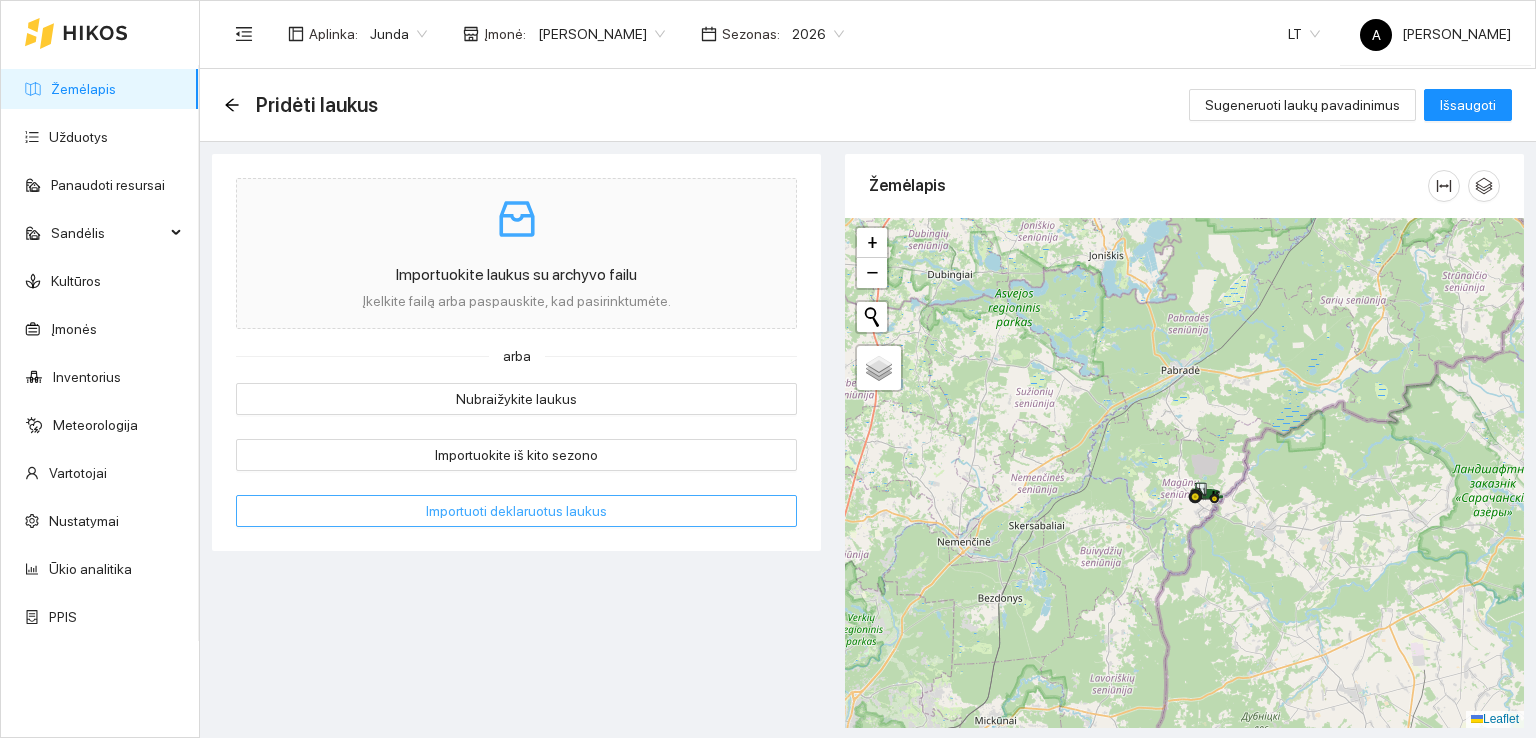 click on "Importuoti deklaruotus laukus" at bounding box center (516, 511) 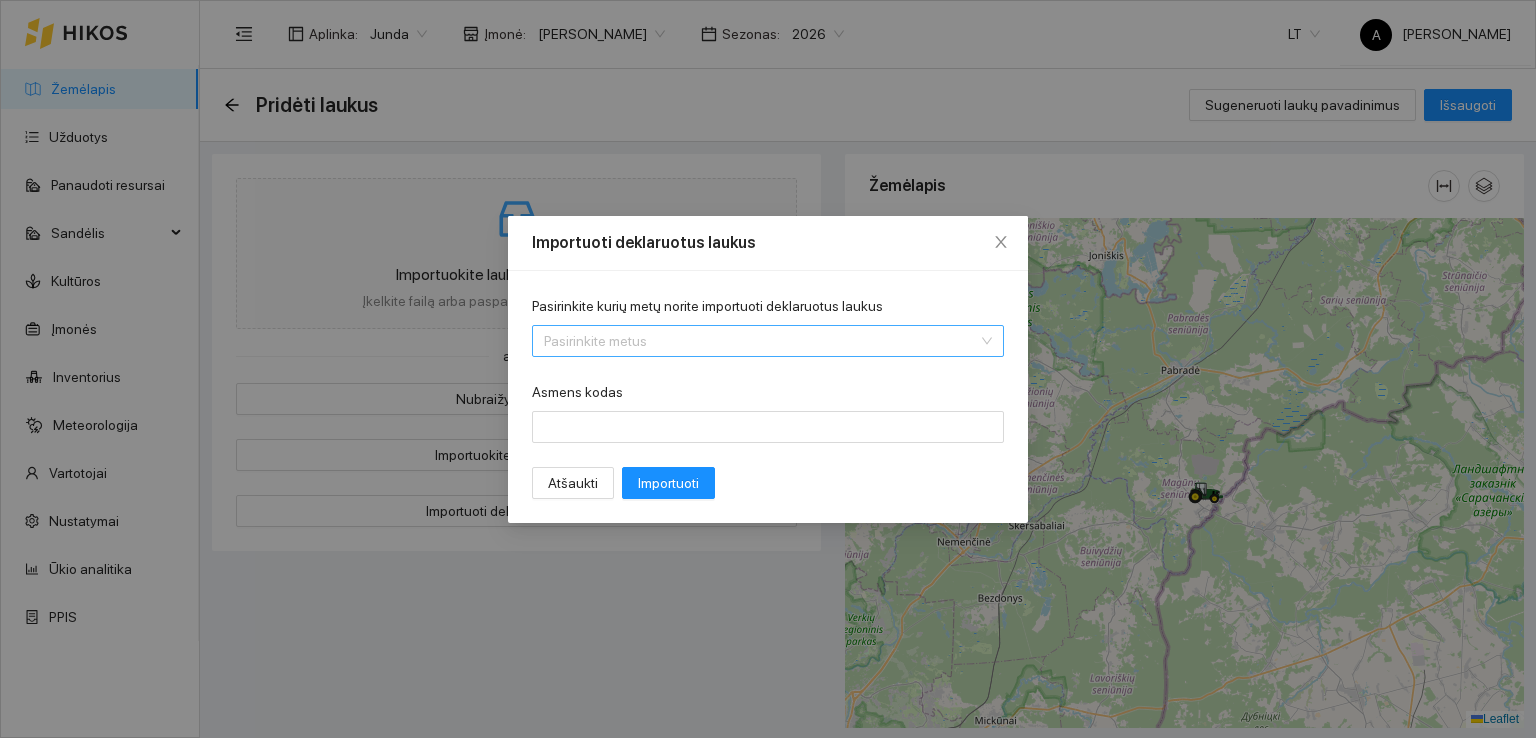 click on "Pasirinkite metus" at bounding box center [768, 341] 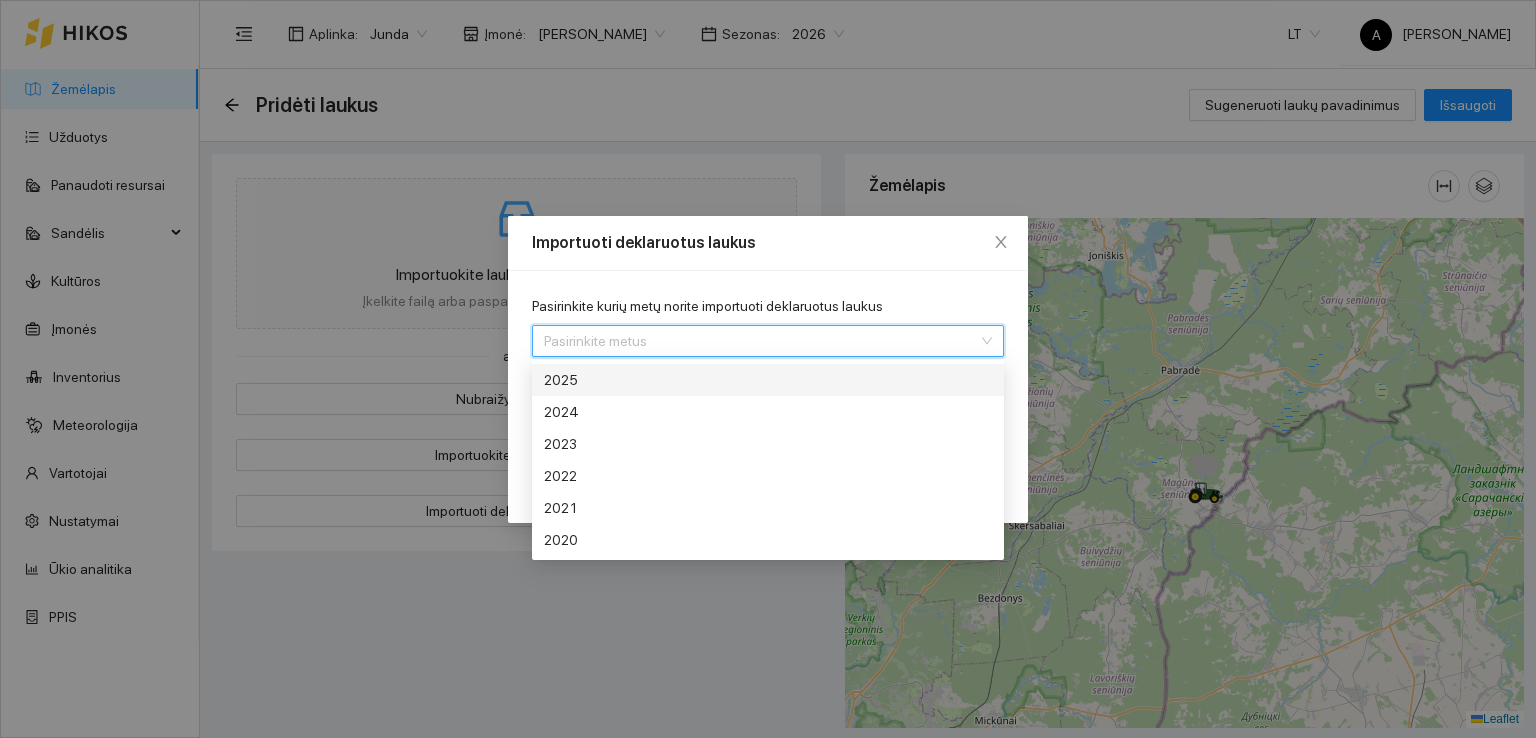 click on "2025" at bounding box center (694, 380) 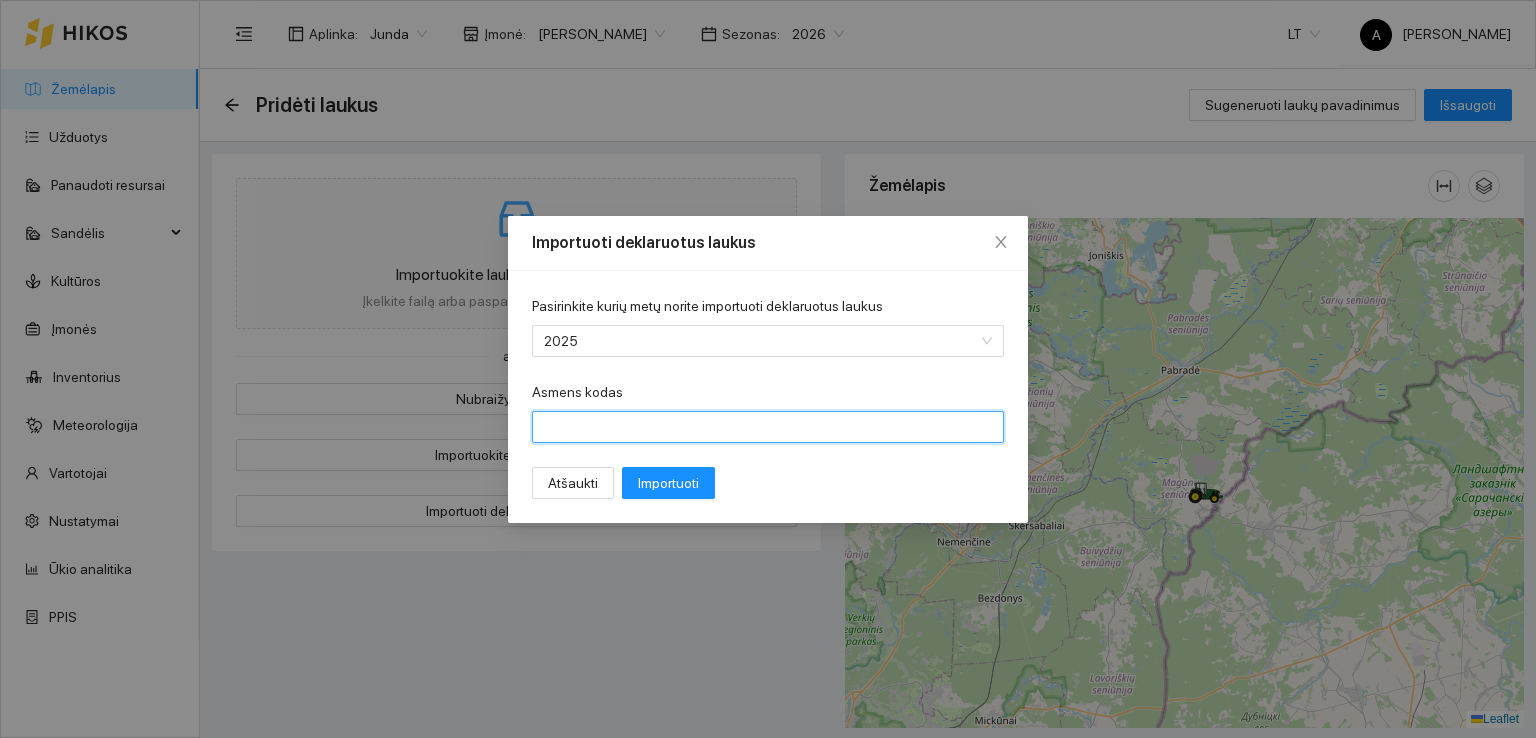 click on "Asmens kodas" at bounding box center (768, 427) 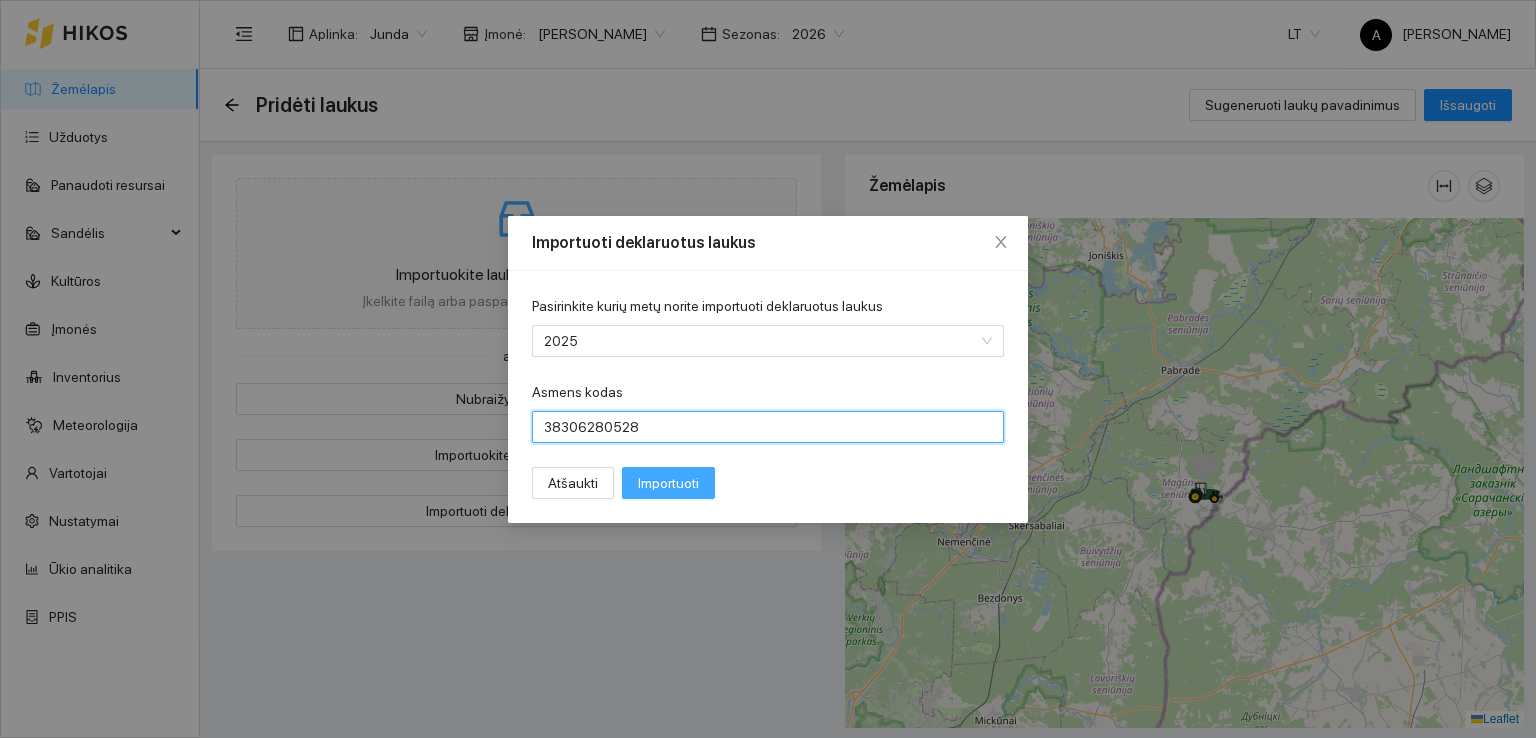 type on "38306280528" 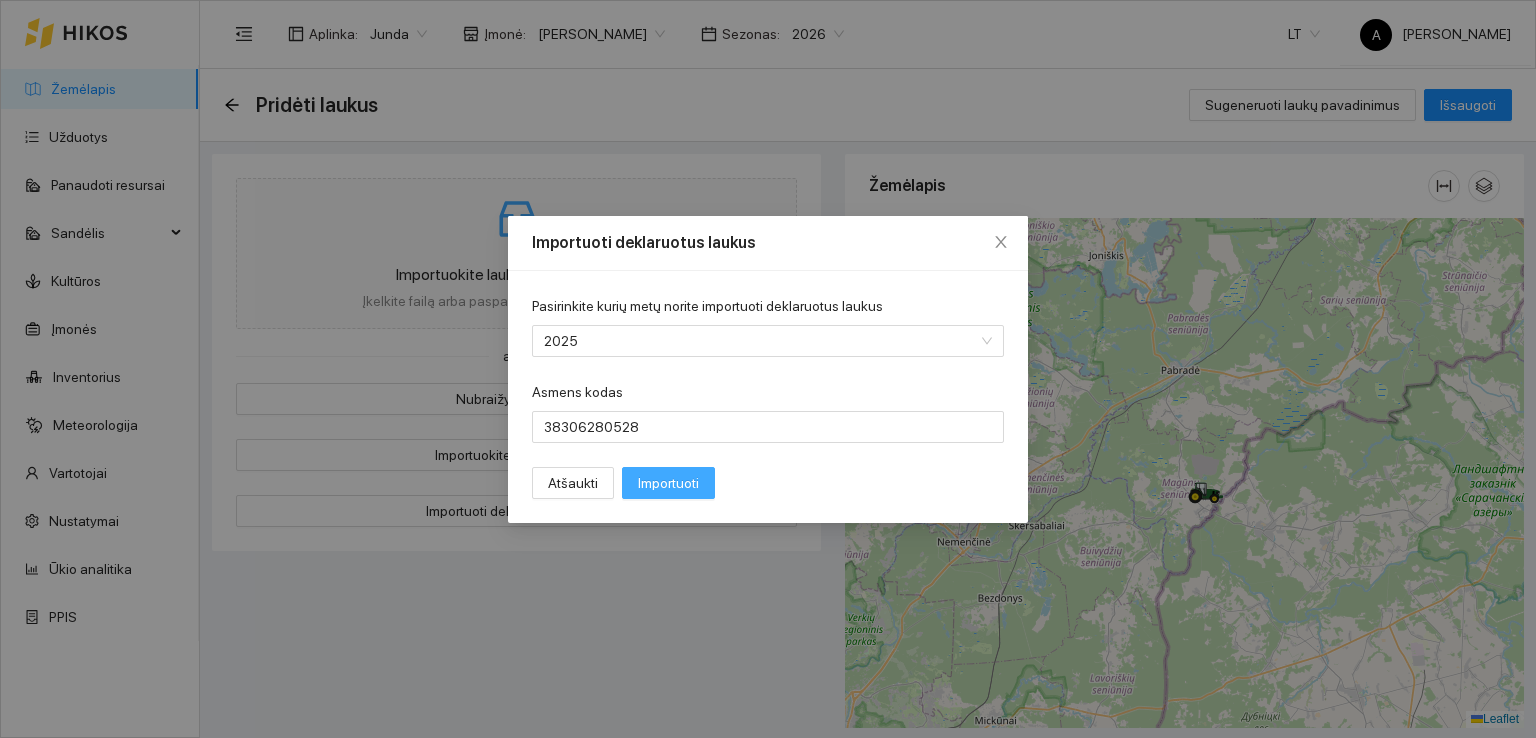 click on "Importuoti" at bounding box center (668, 483) 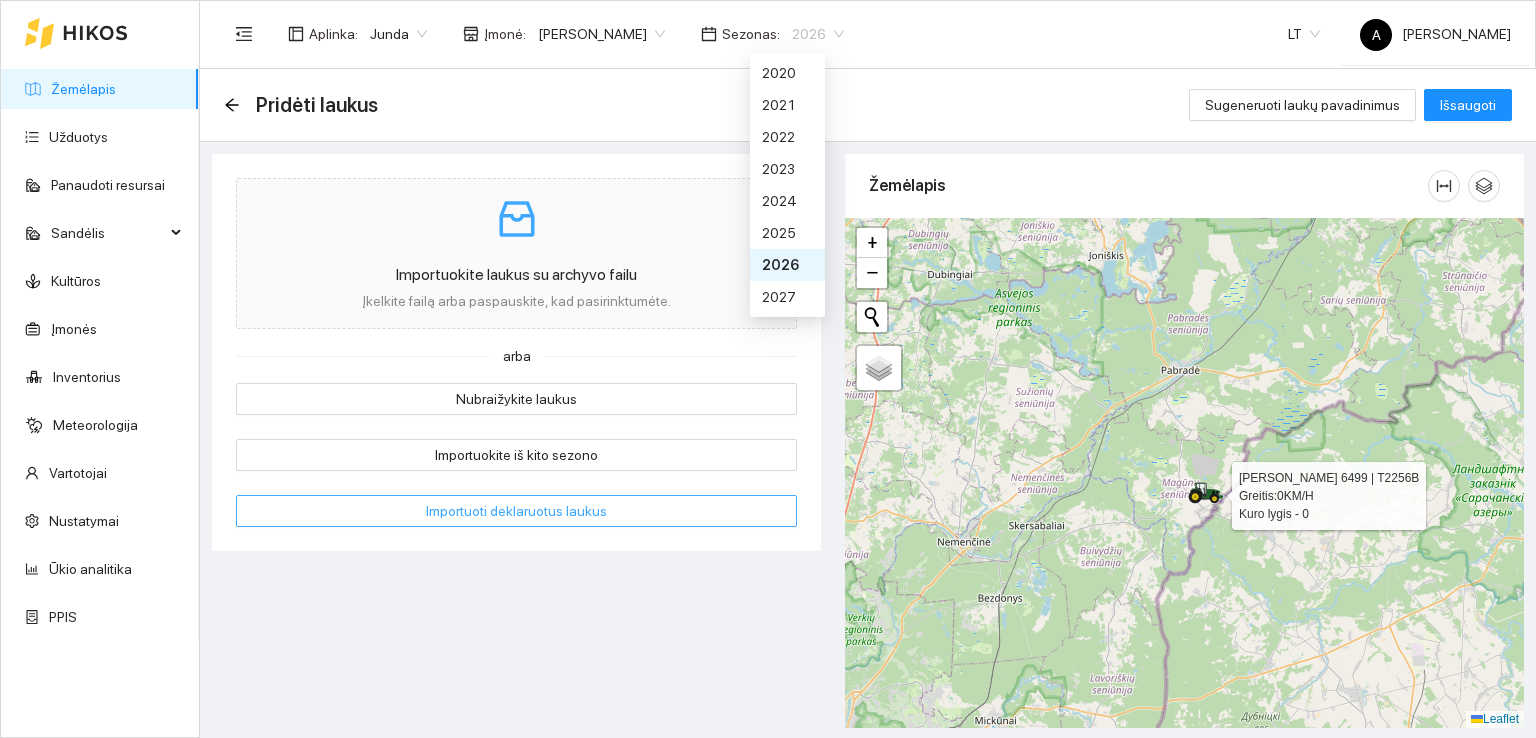 click on "2026" at bounding box center (818, 34) 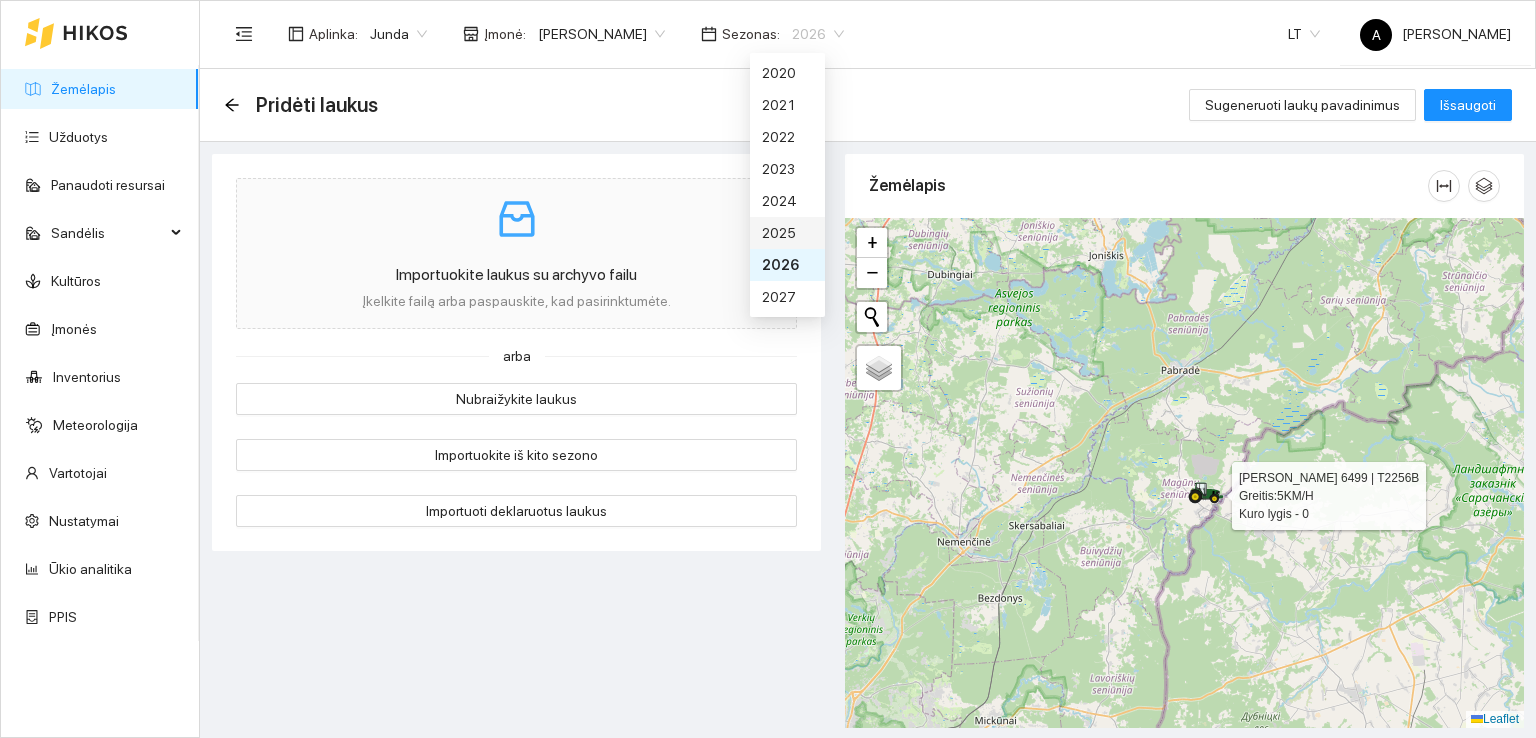 click on "2025" at bounding box center (787, 233) 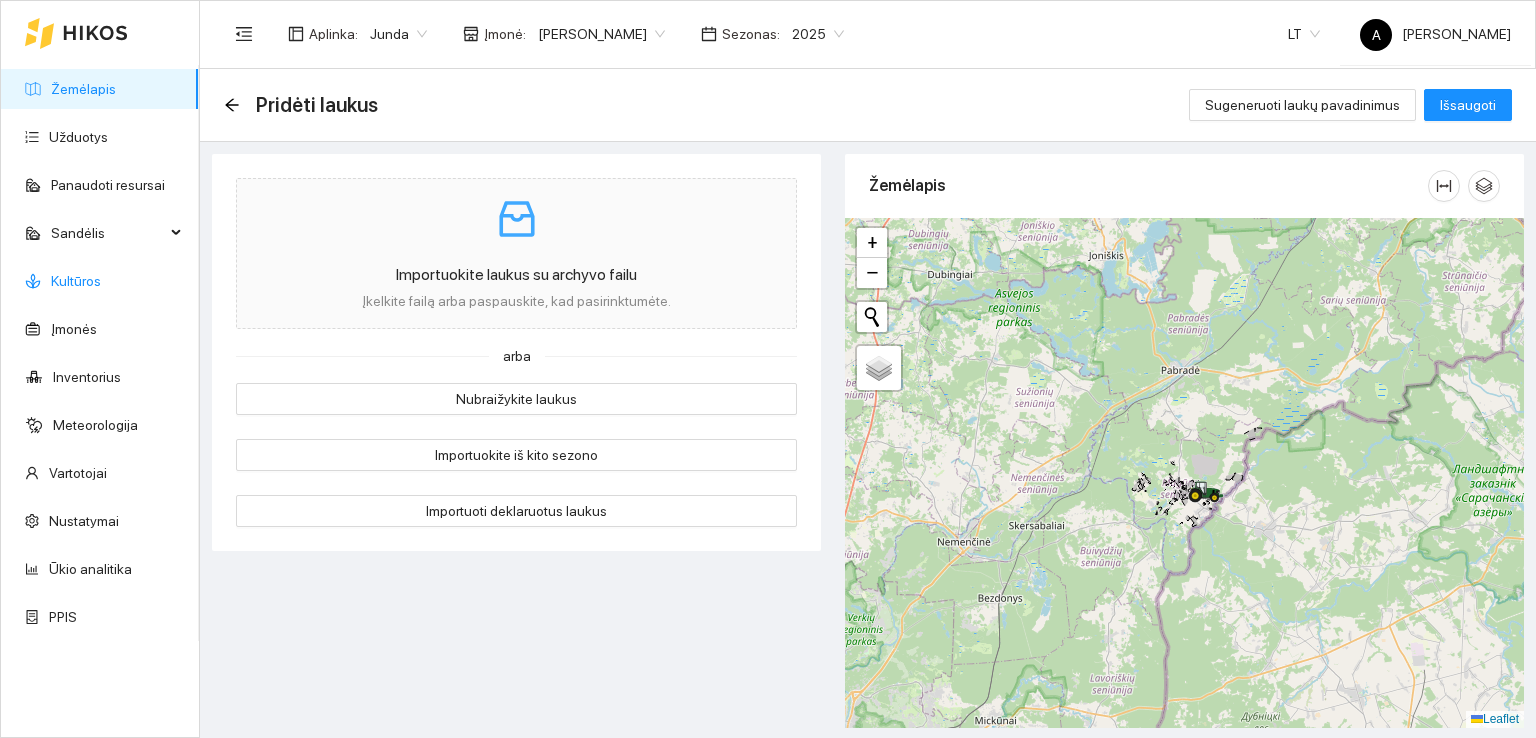 click on "Kultūros" at bounding box center [76, 281] 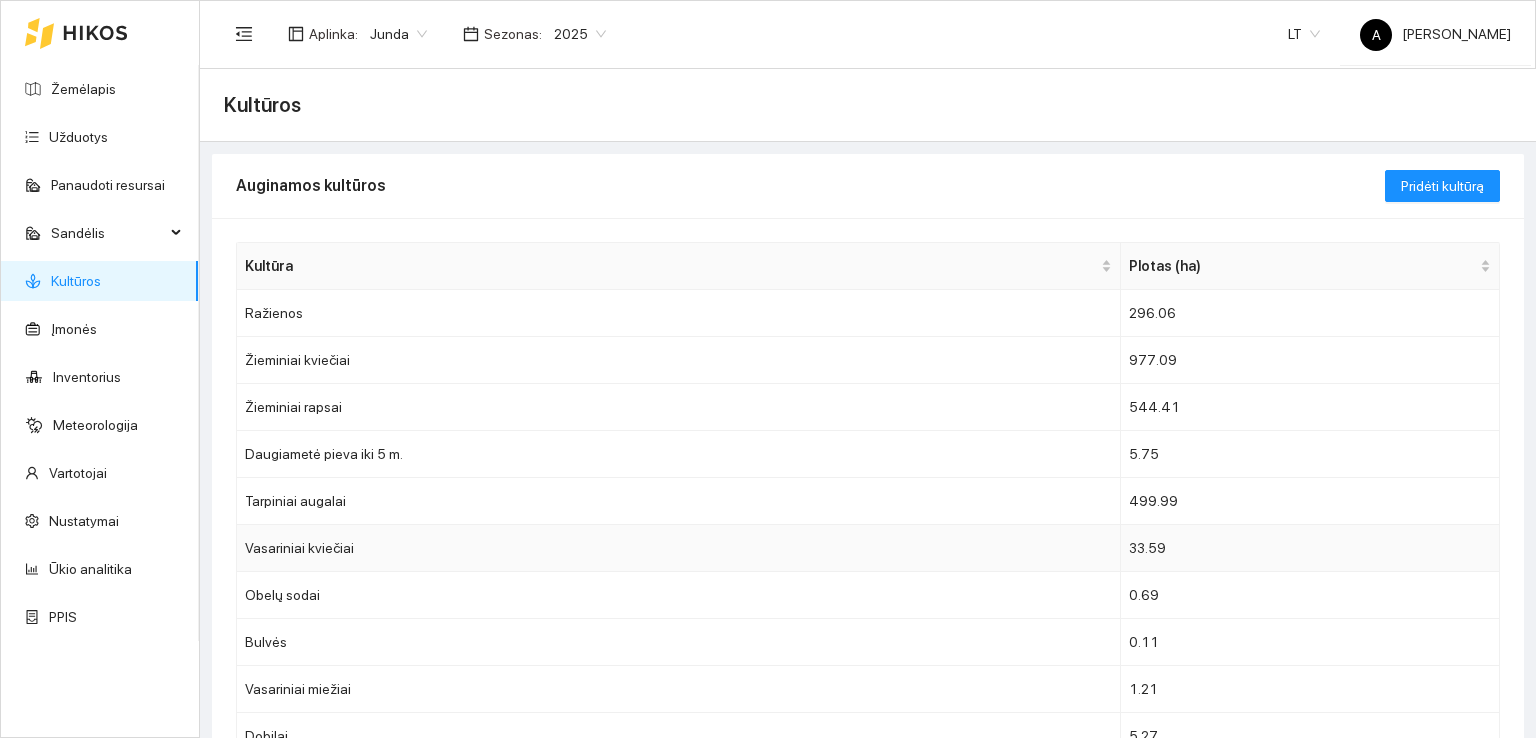 click on "Vasariniai kviečiai" at bounding box center (679, 548) 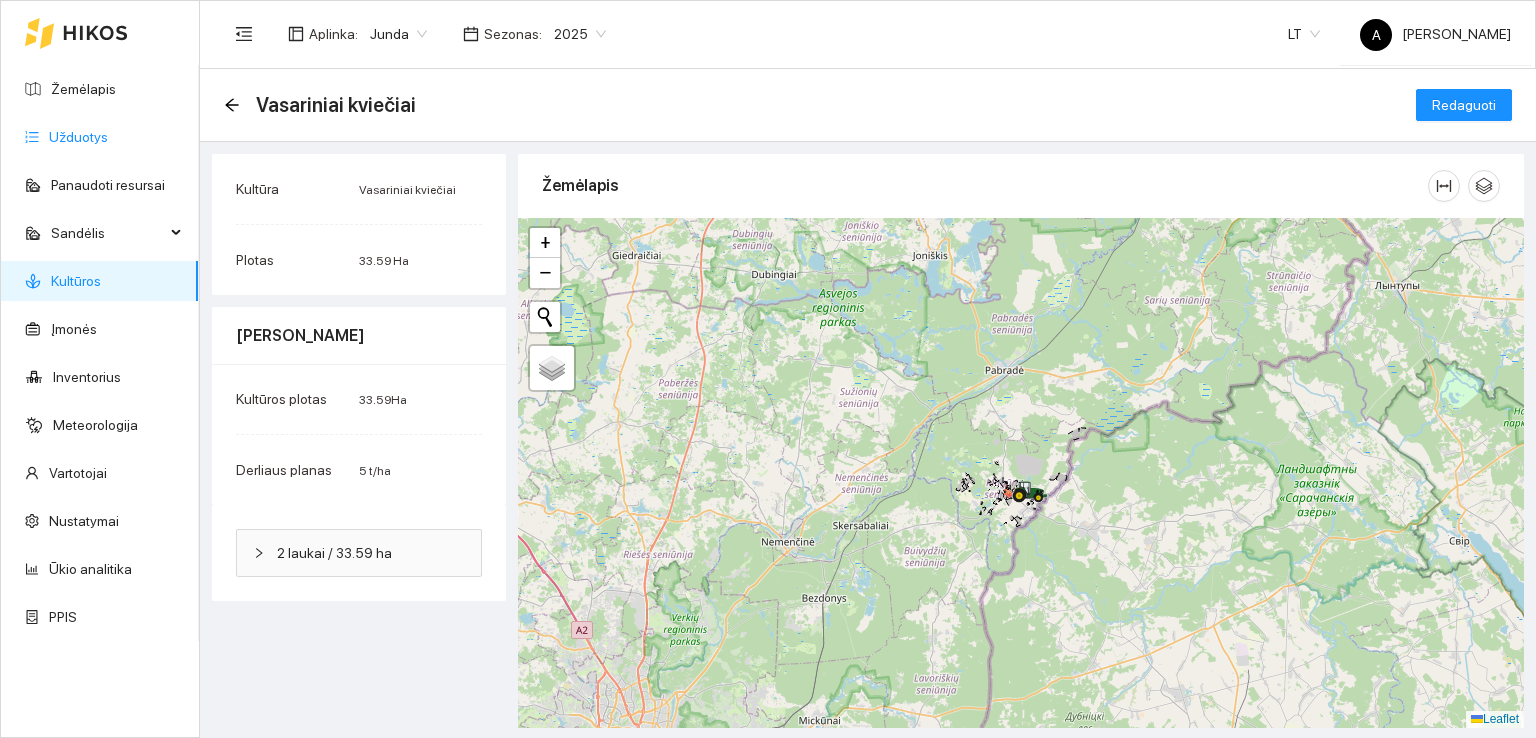 click on "Užduotys" at bounding box center (78, 137) 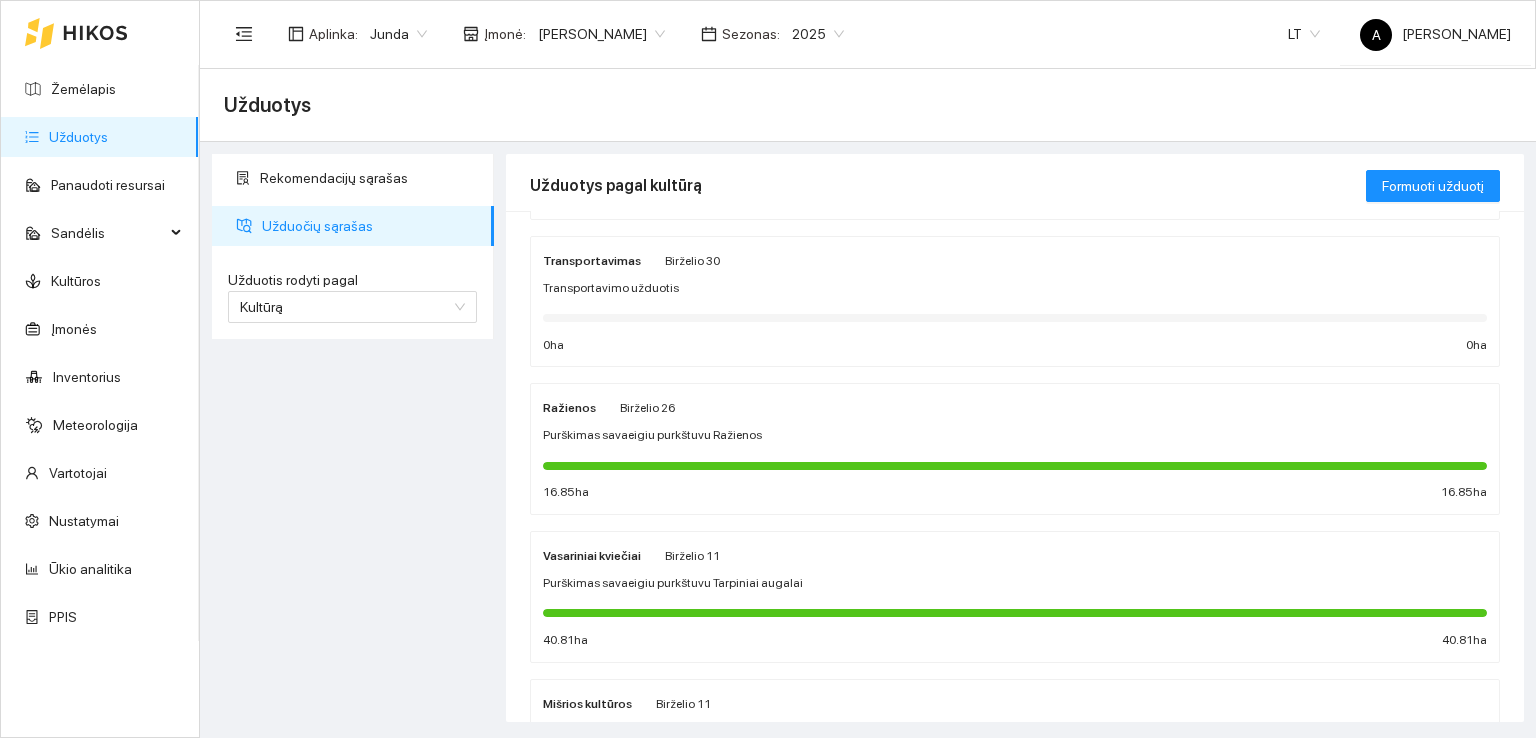 scroll, scrollTop: 0, scrollLeft: 0, axis: both 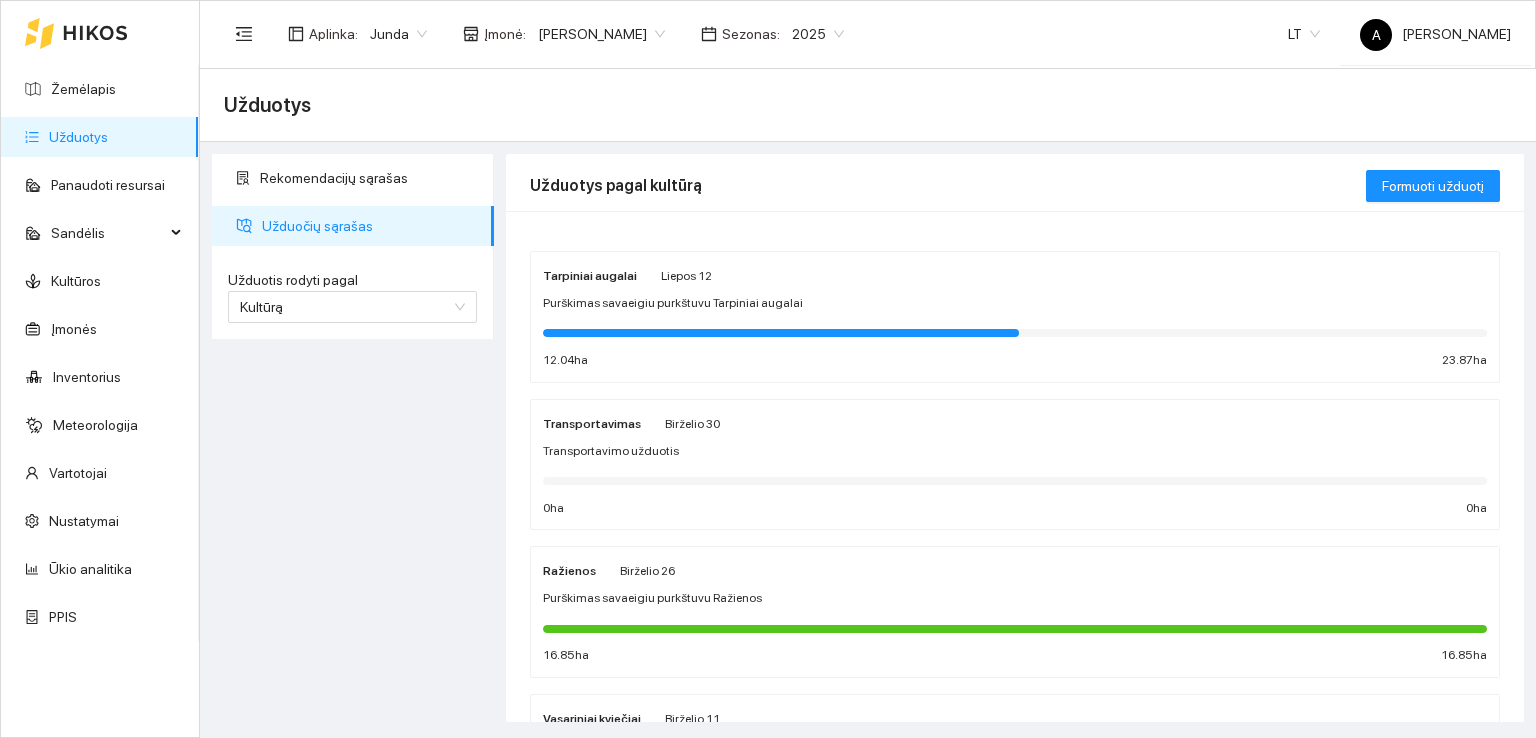 click on "Tarpiniai augalai" at bounding box center (590, 276) 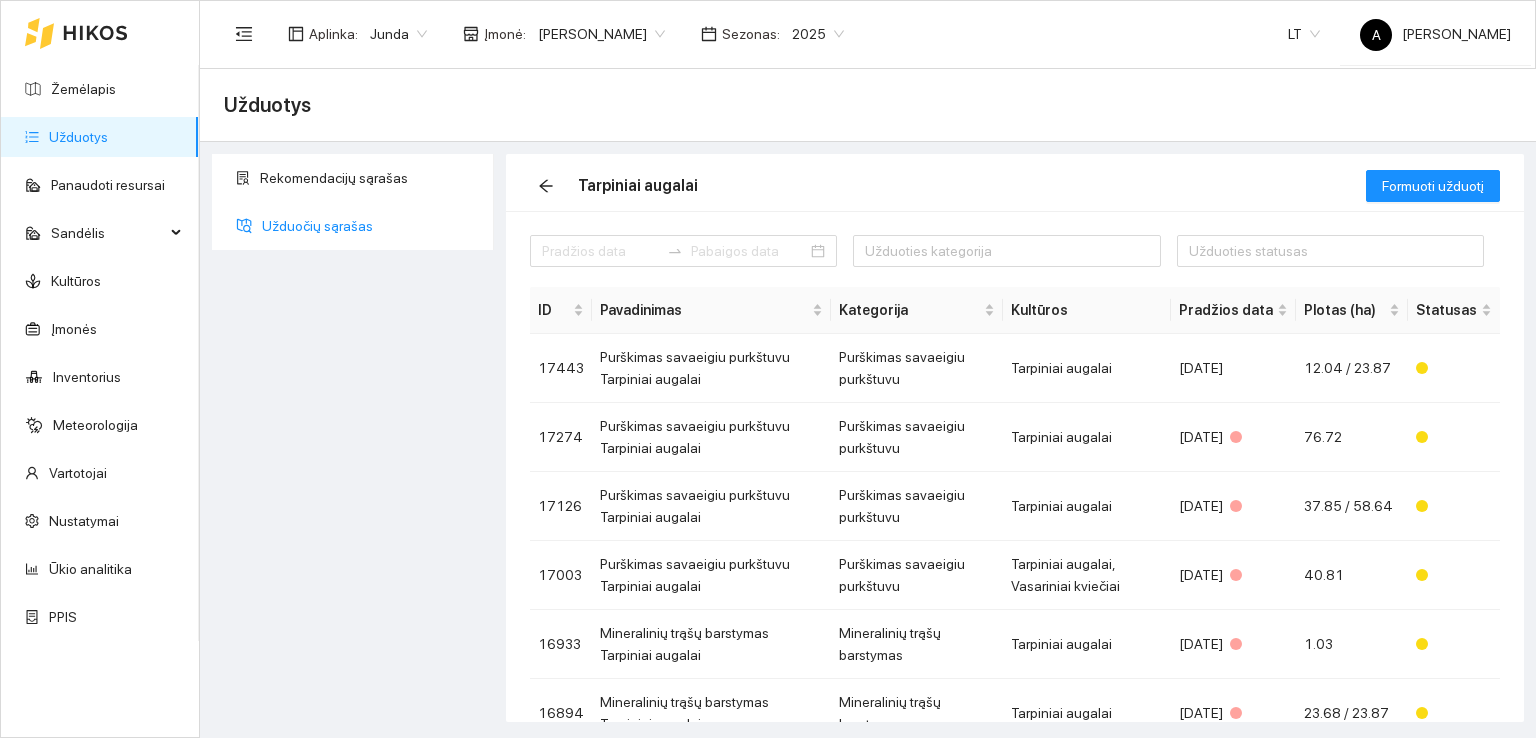 click on "Užduočių sąrašas" at bounding box center (370, 226) 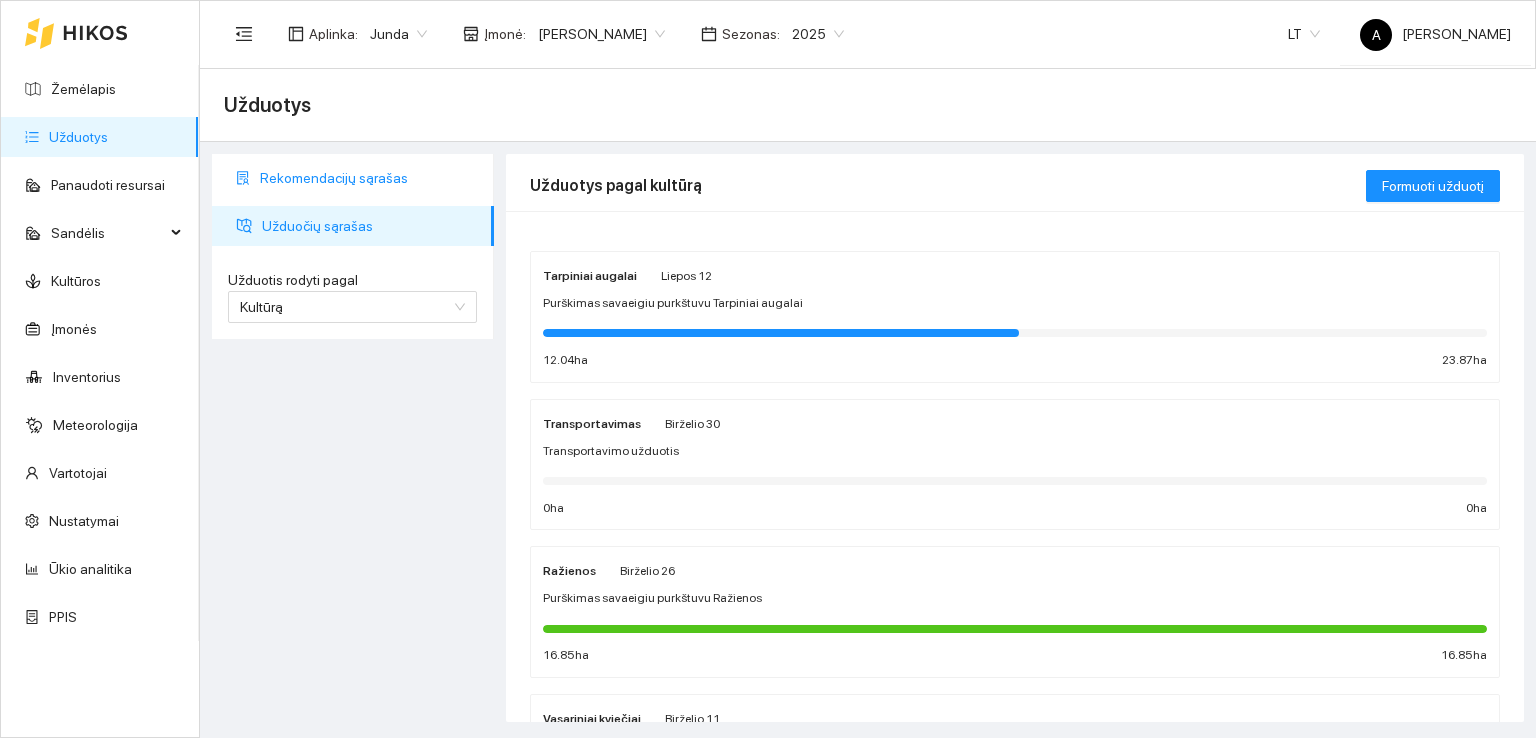 click on "Rekomendacijų sąrašas" at bounding box center (369, 178) 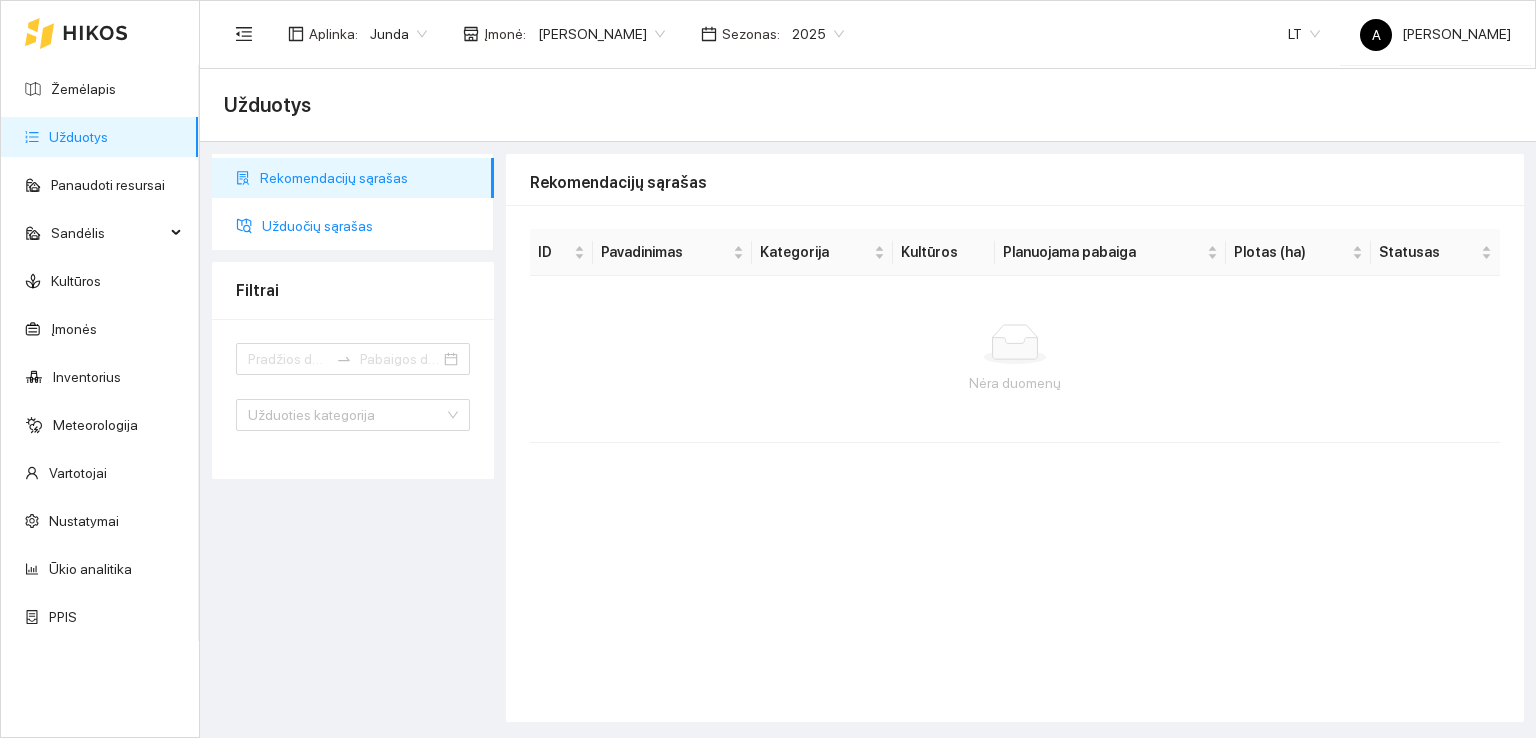 click on "Užduočių sąrašas" at bounding box center [370, 226] 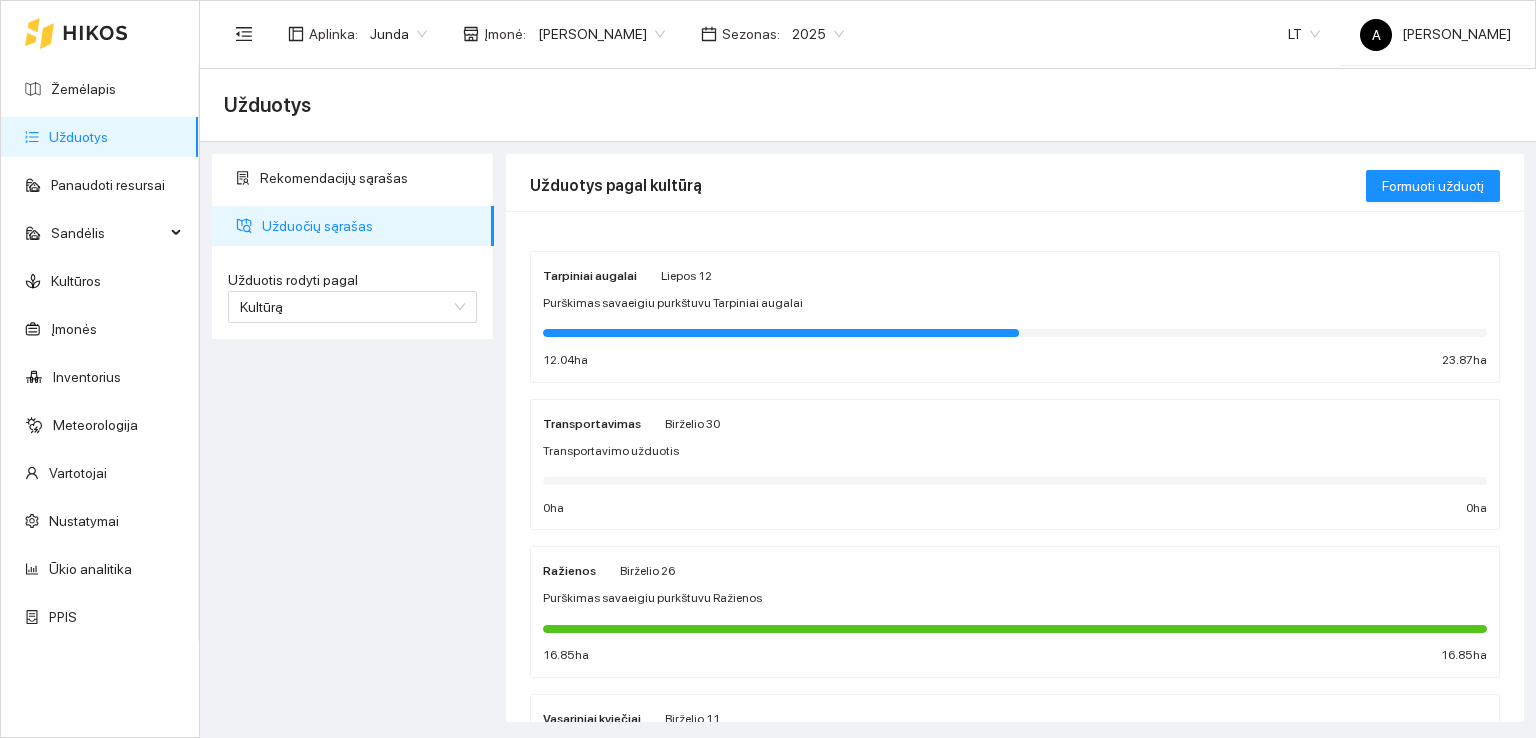click on "Tarpiniai augalai" at bounding box center (590, 276) 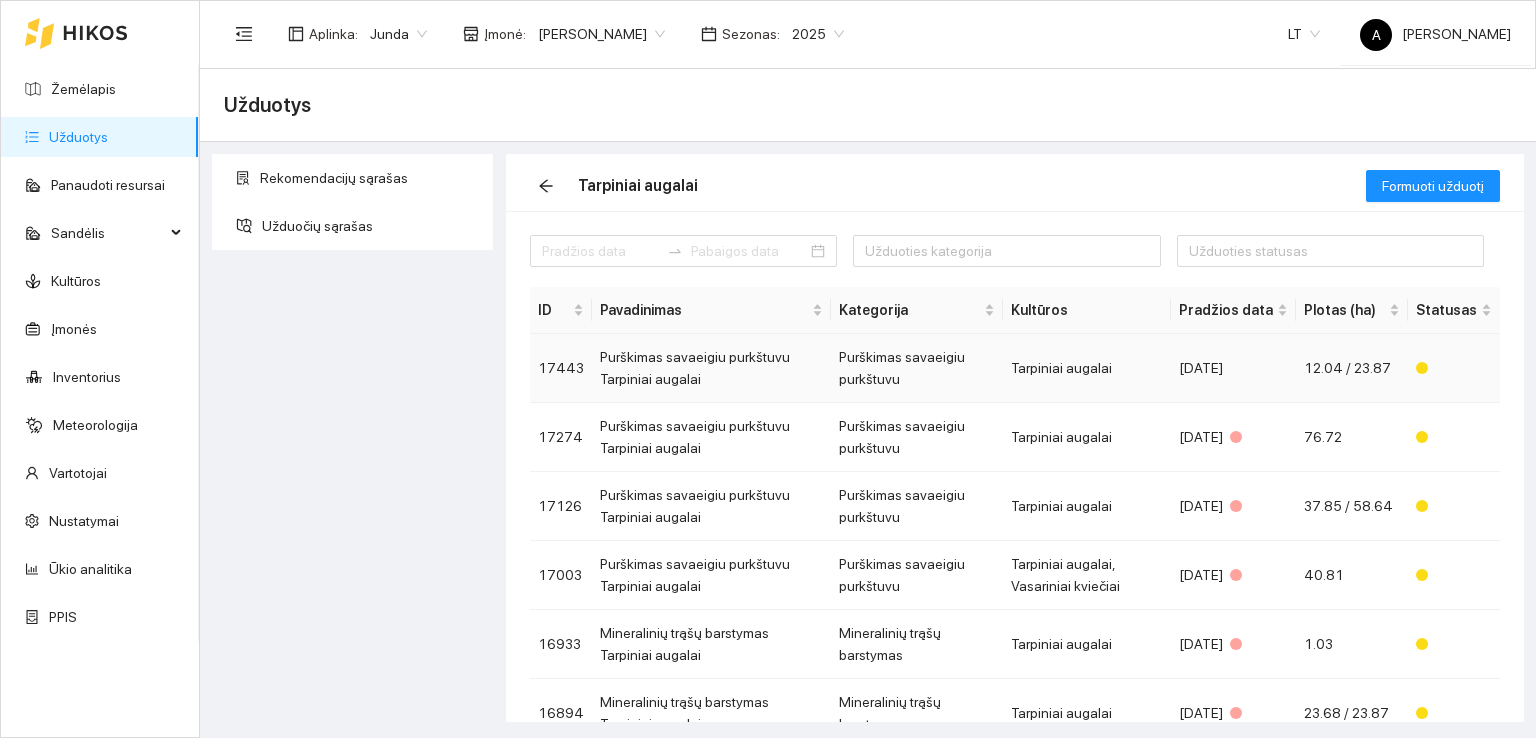 click on "Purškimas savaeigiu purkštuvu Tarpiniai augalai" at bounding box center (711, 368) 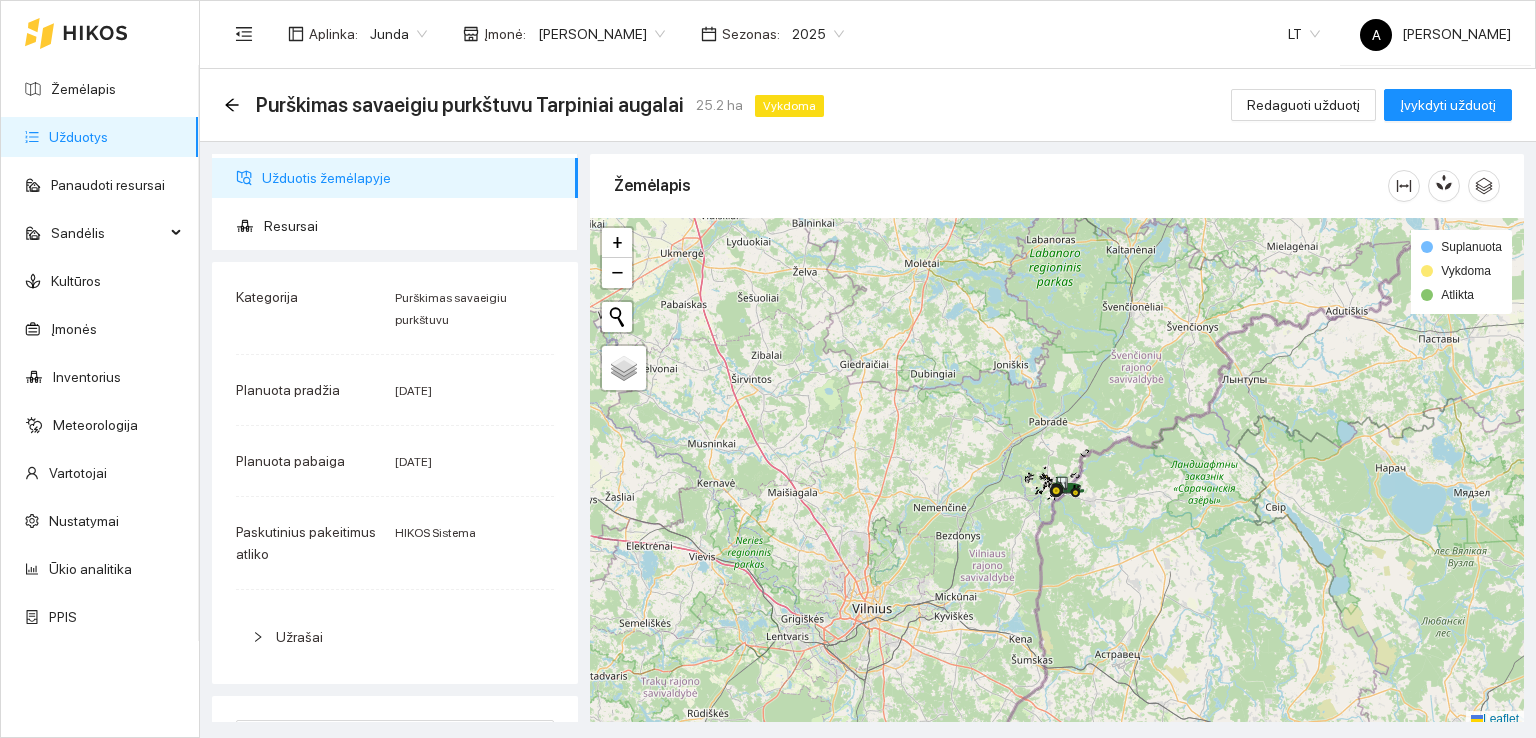 scroll, scrollTop: 100, scrollLeft: 0, axis: vertical 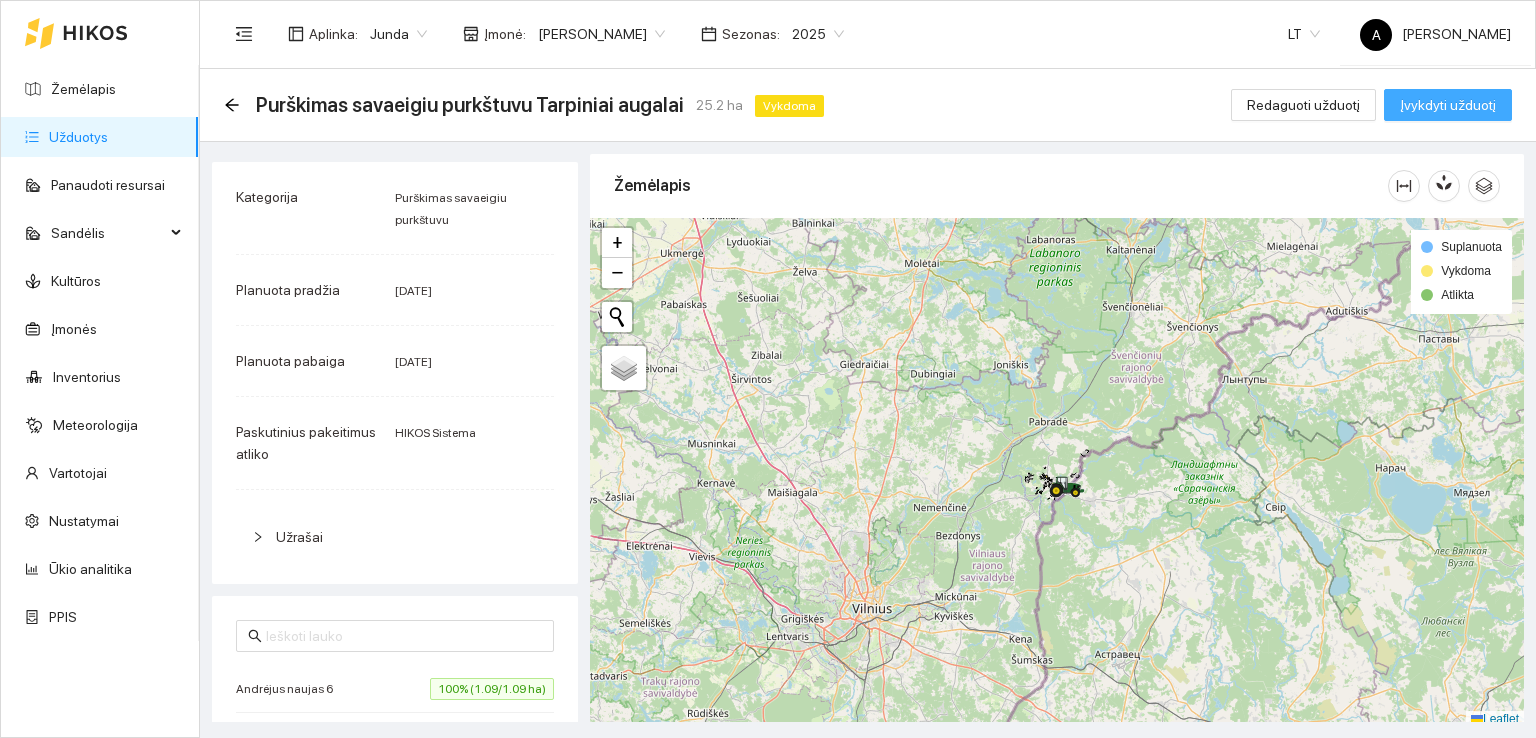 click on "Įvykdyti užduotį" at bounding box center [1448, 105] 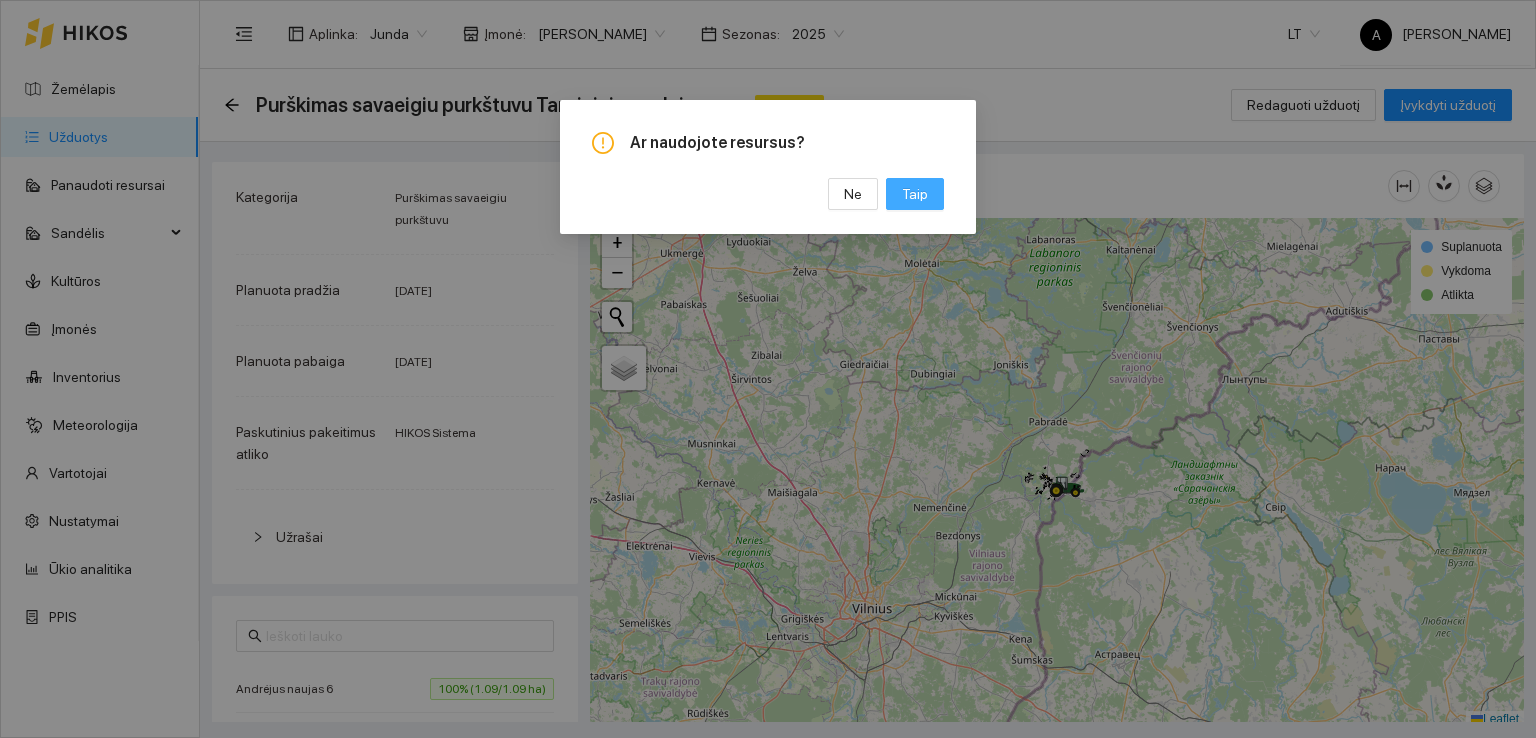 click on "Taip" at bounding box center (915, 194) 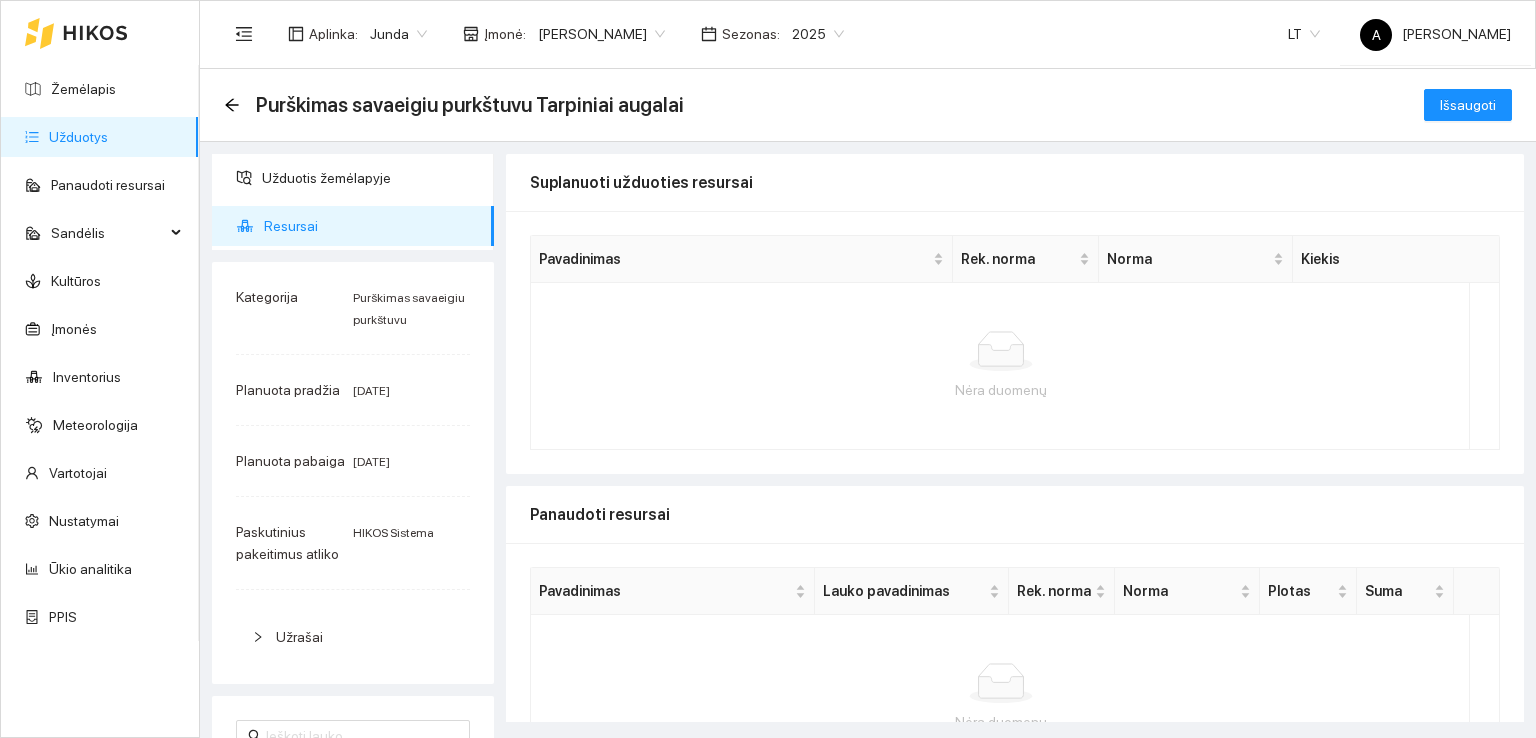 click on "Užduotys" at bounding box center [78, 137] 